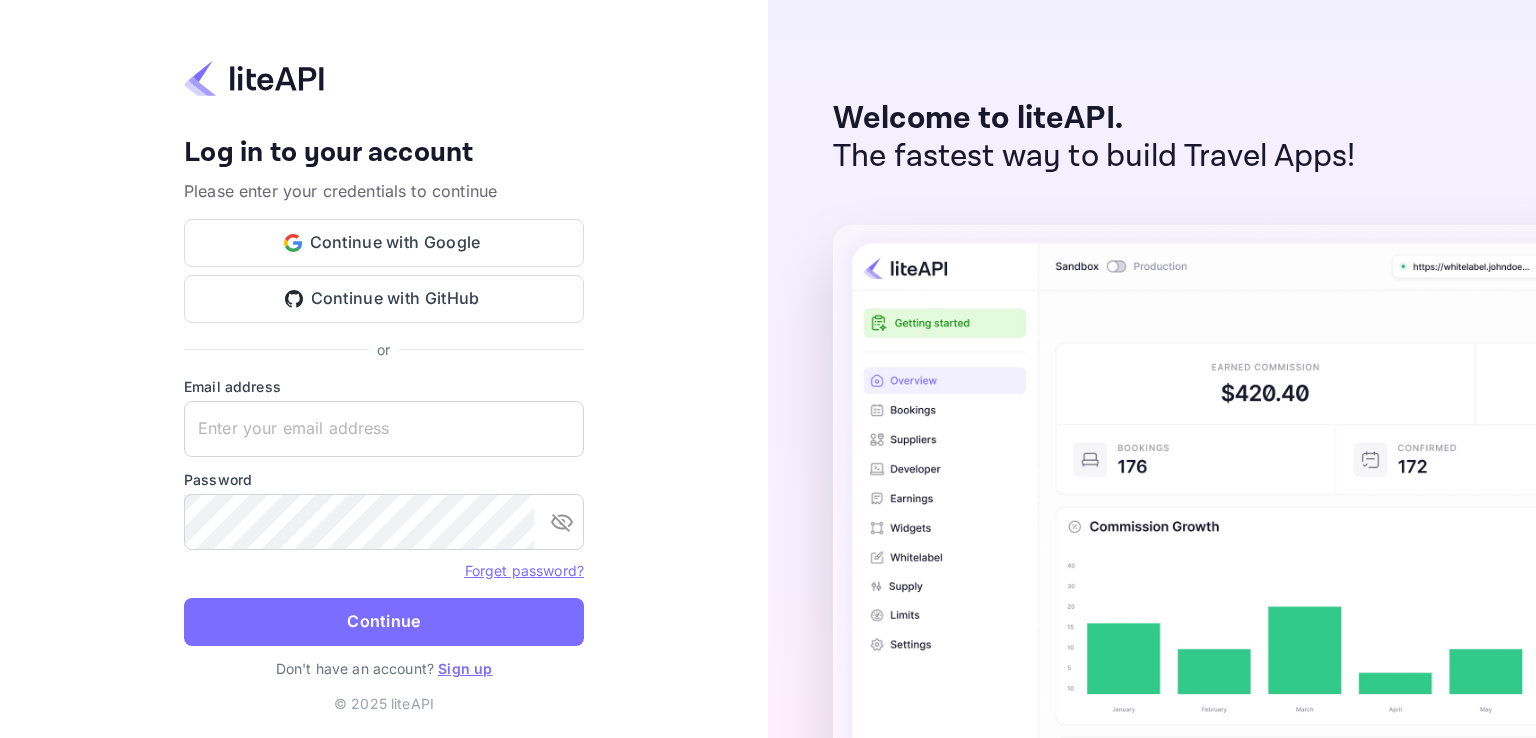 scroll, scrollTop: 0, scrollLeft: 0, axis: both 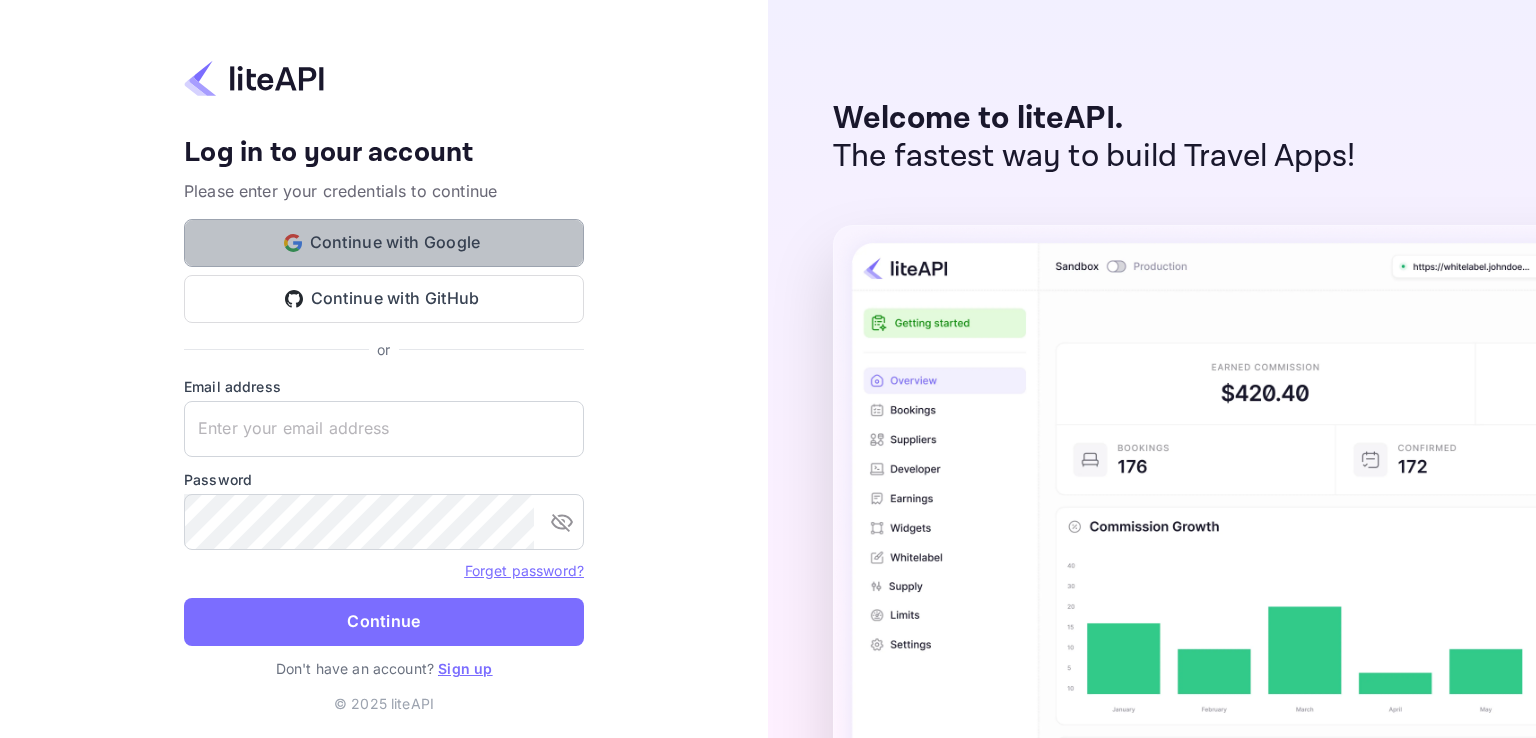 click on "Continue with Google" at bounding box center (384, 243) 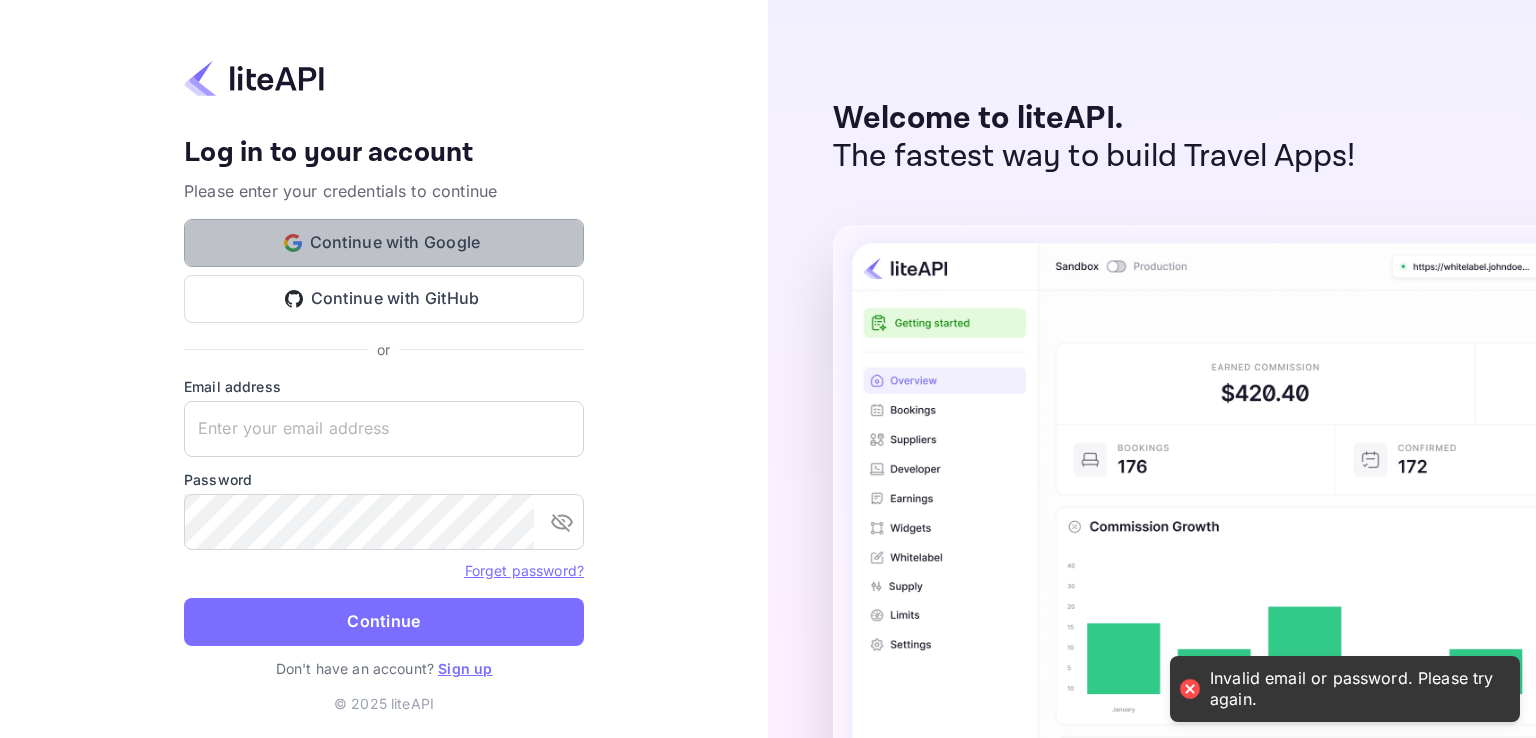 click on "Continue with Google" at bounding box center [384, 243] 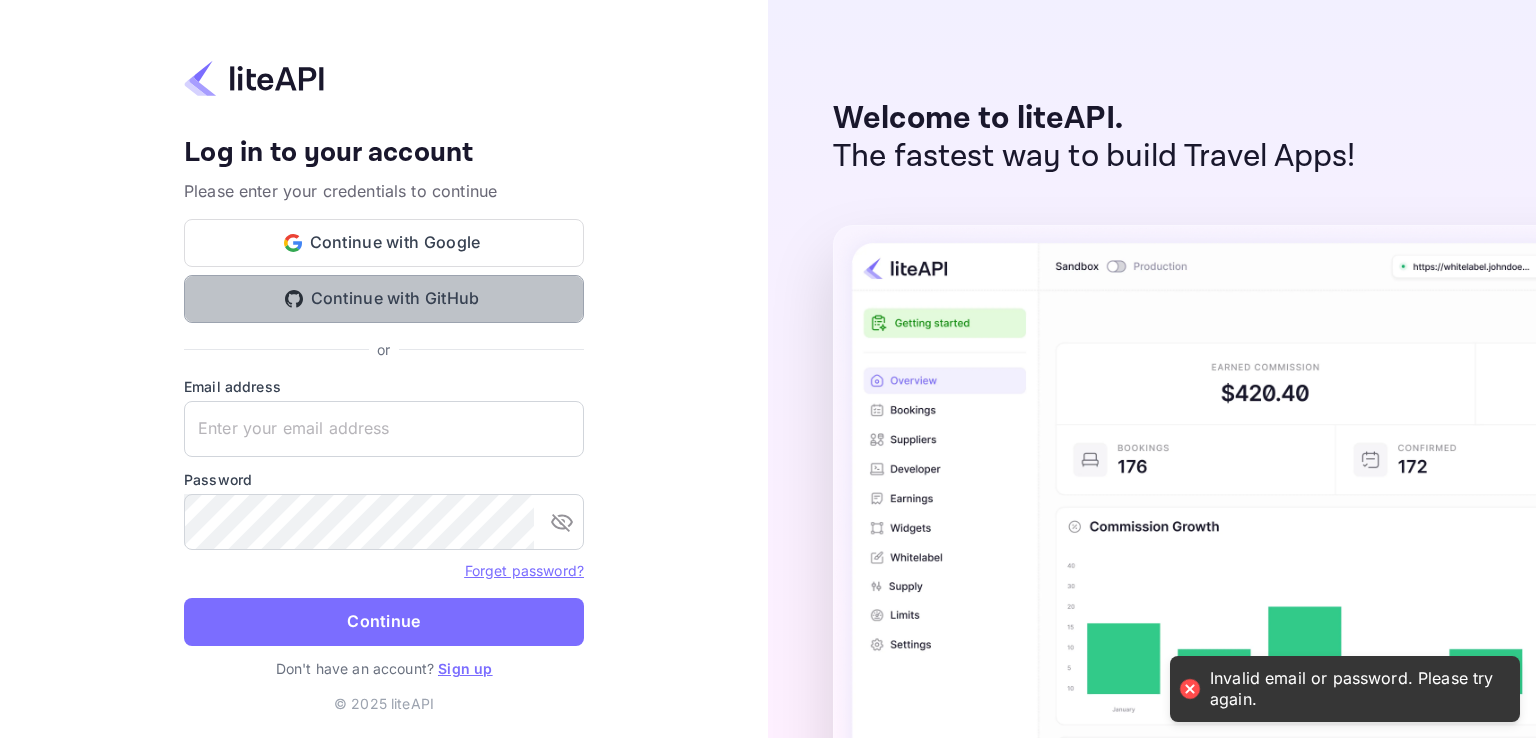 click on "Continue with GitHub" at bounding box center [384, 299] 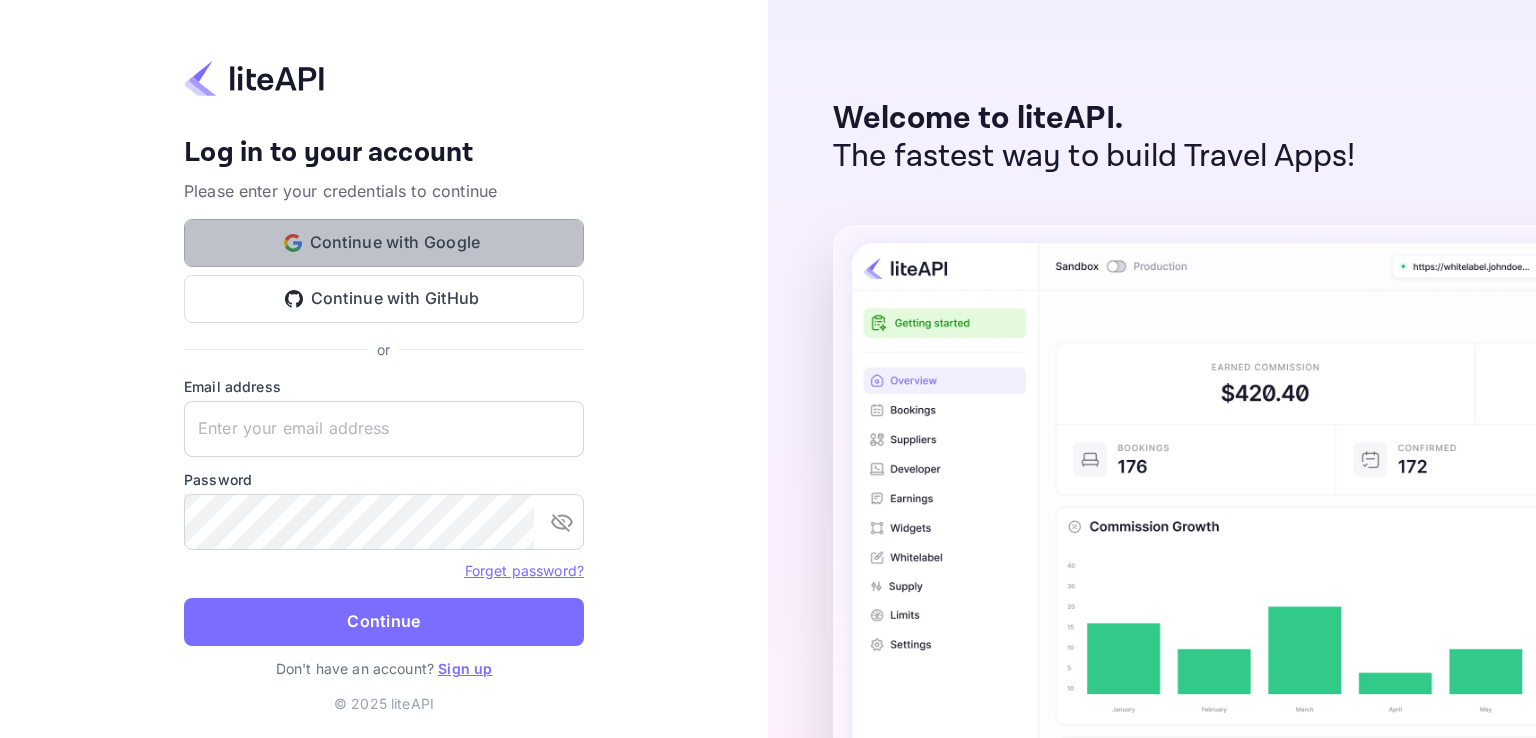 click on "Continue with Google" at bounding box center [384, 243] 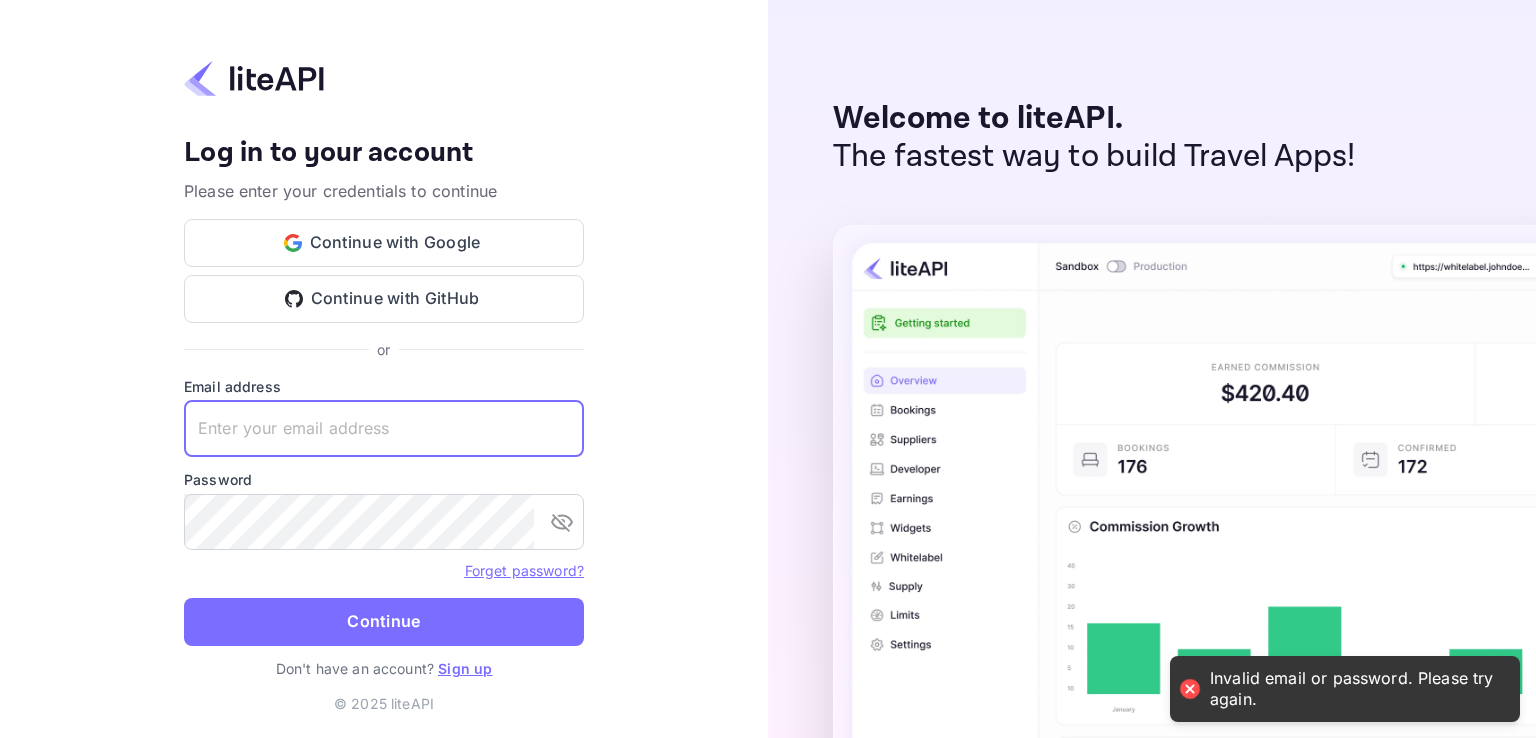click at bounding box center (384, 429) 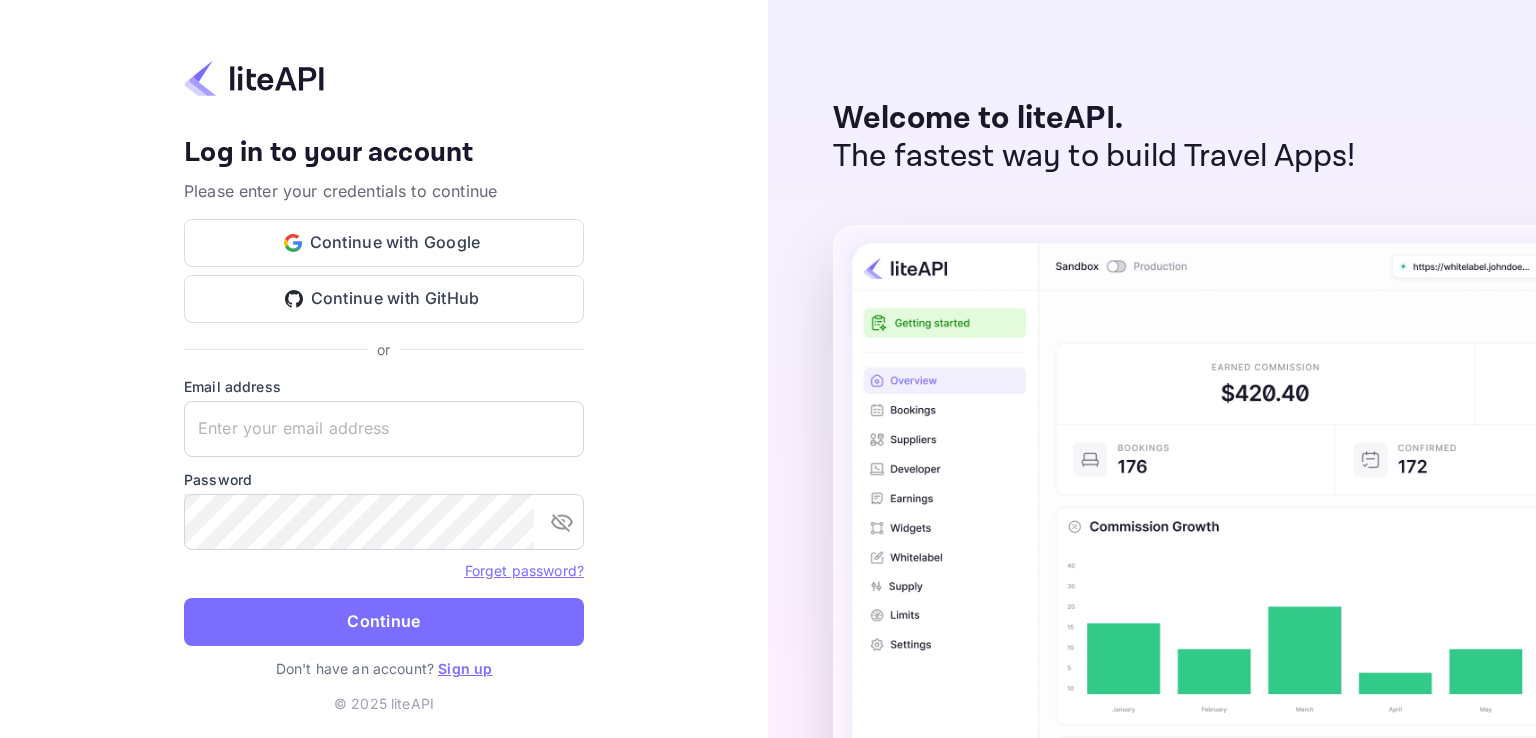 click on "Sign up" at bounding box center [465, 668] 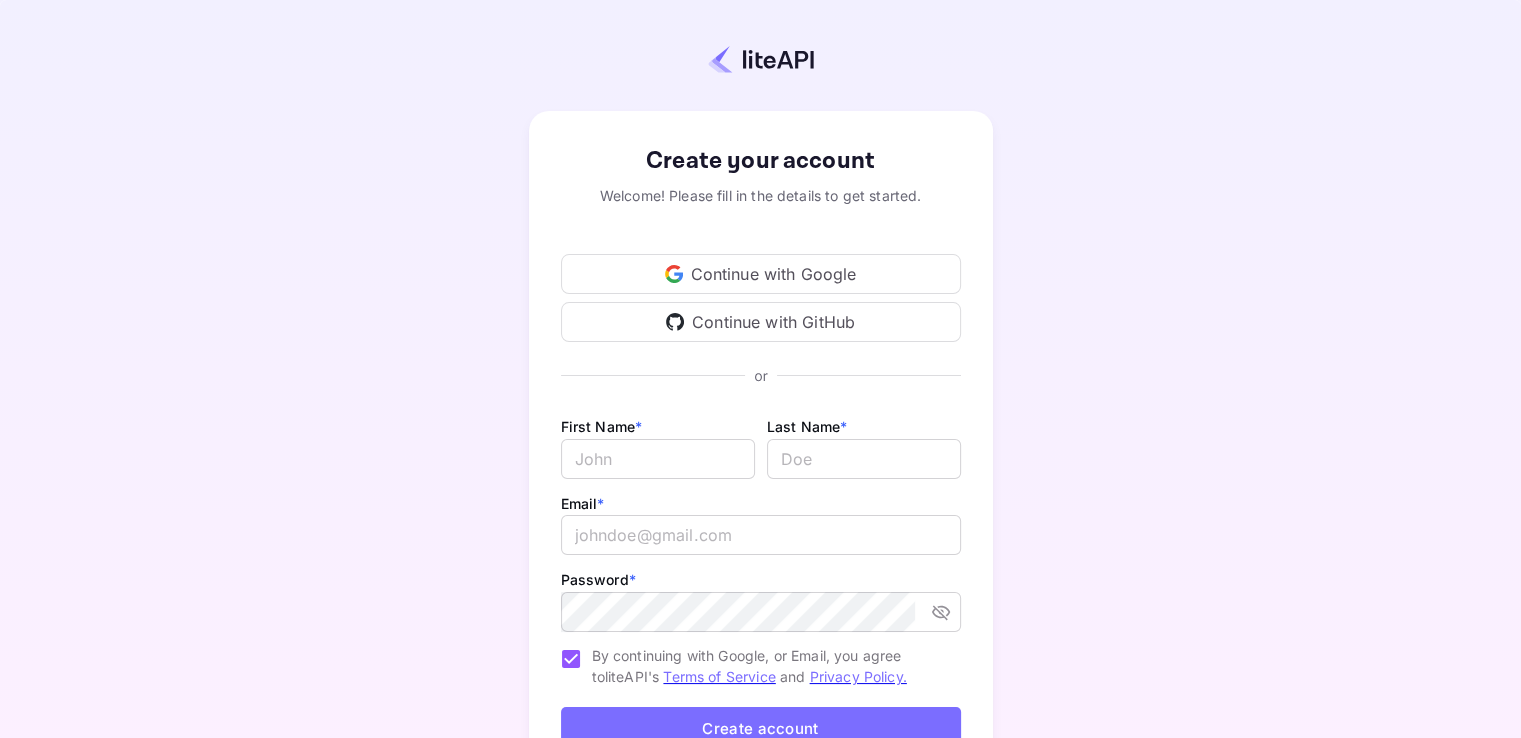 click on "Continue with Google" at bounding box center (761, 274) 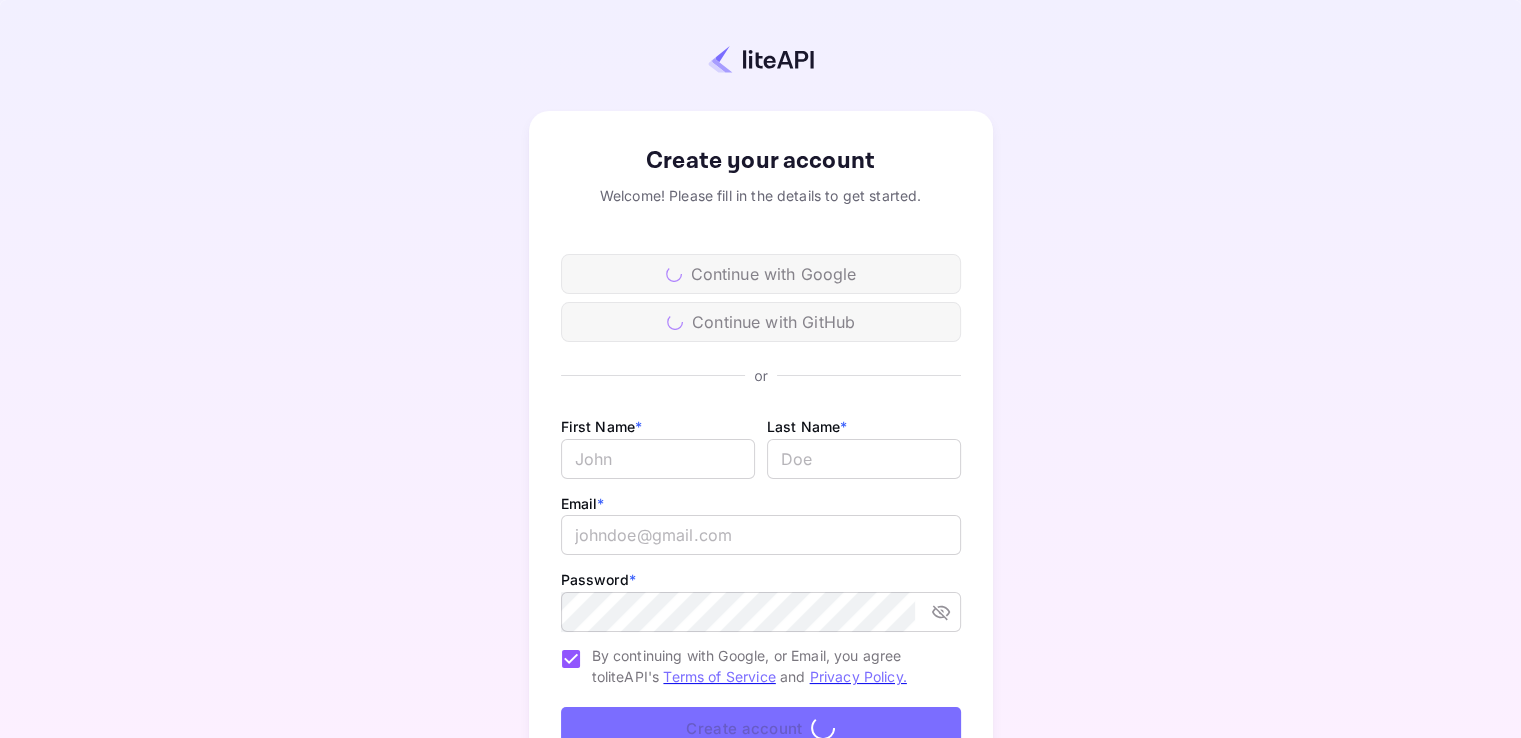 scroll, scrollTop: 155, scrollLeft: 0, axis: vertical 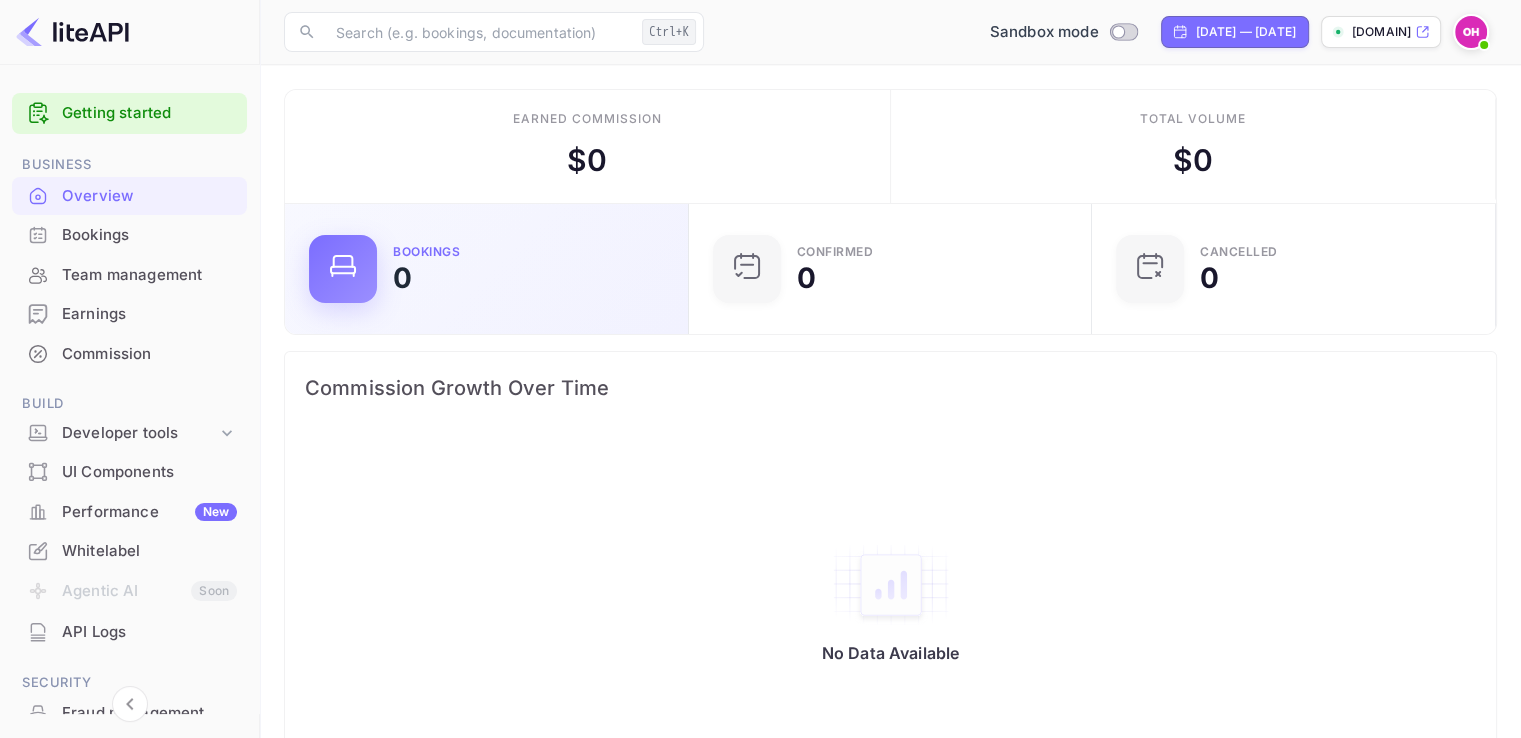 click at bounding box center [343, 269] 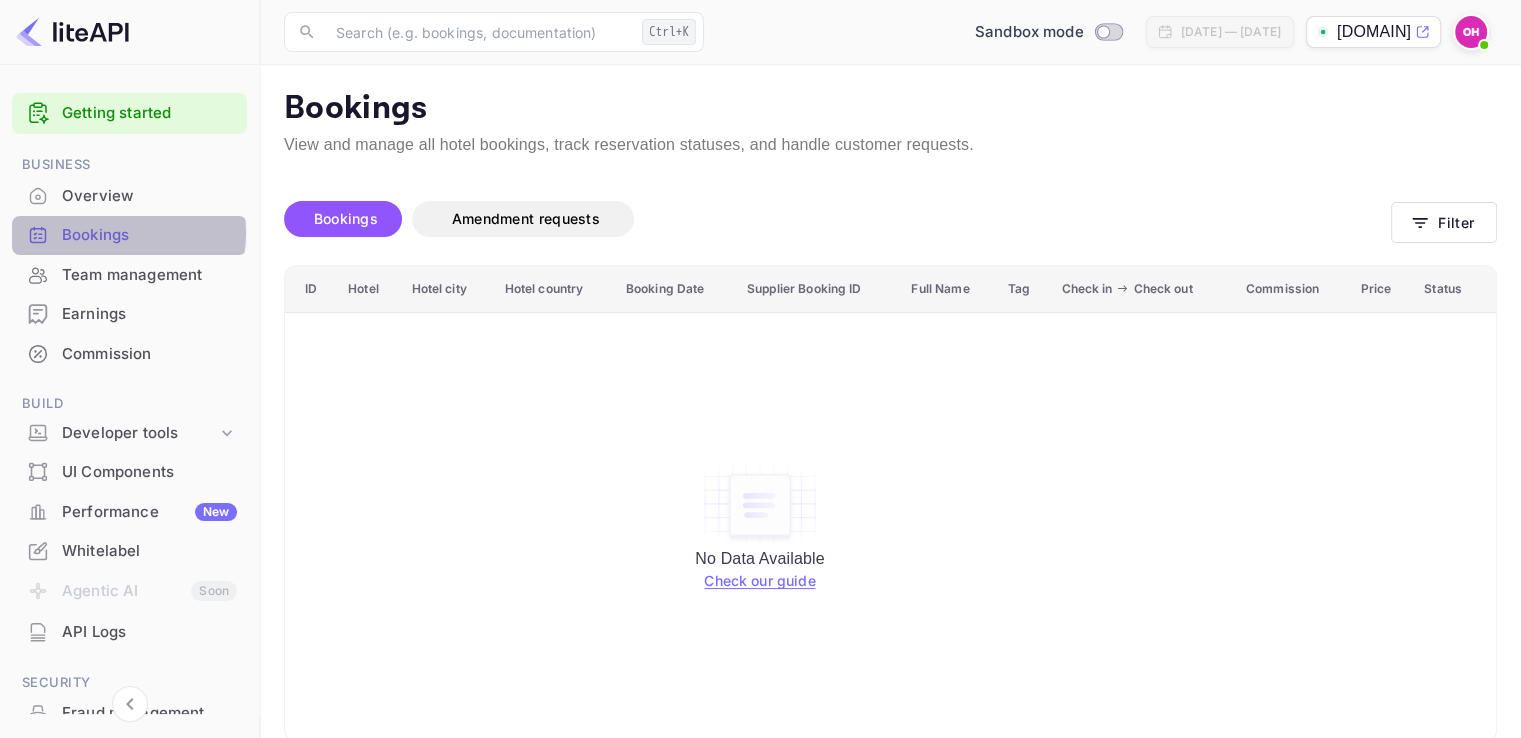 click on "Bookings" at bounding box center (149, 235) 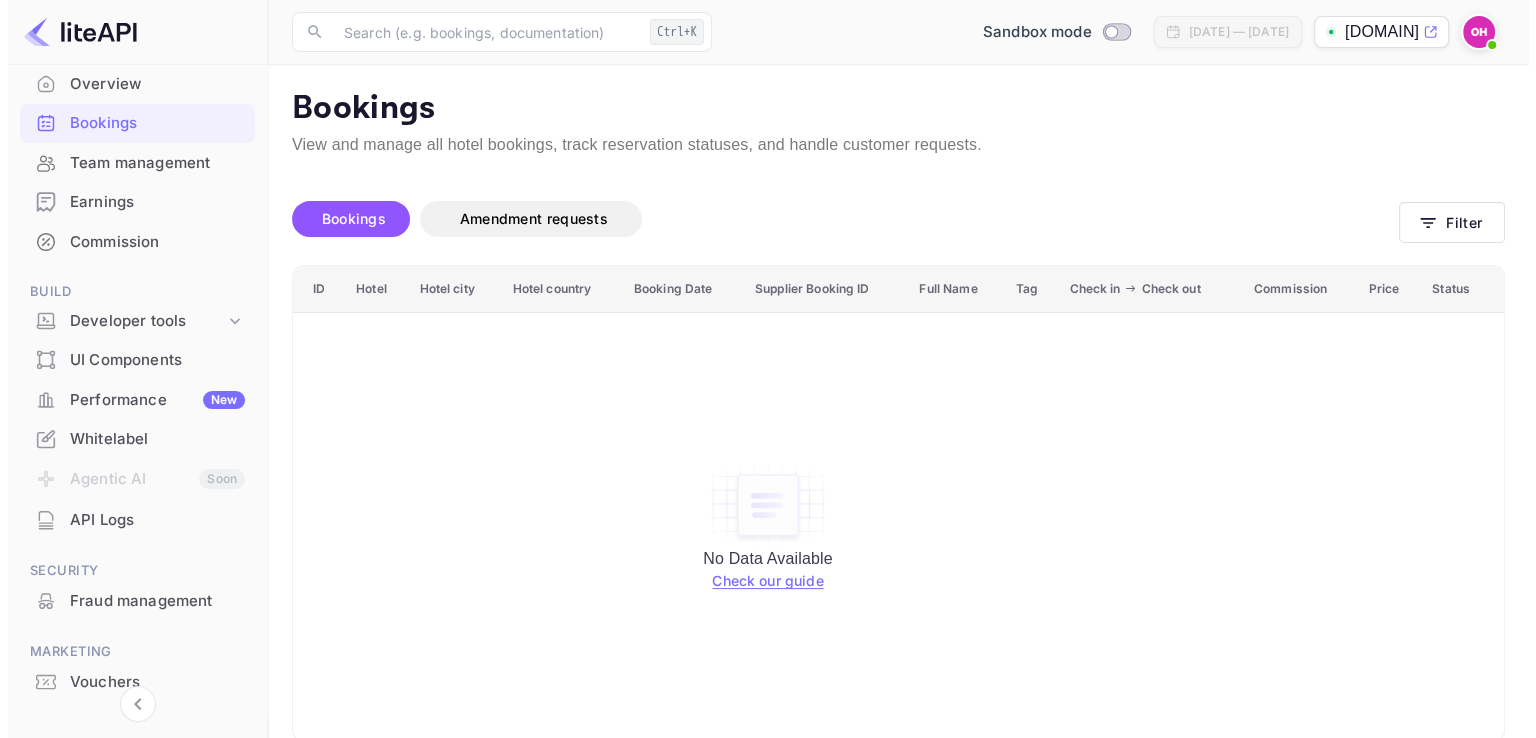 scroll, scrollTop: 187, scrollLeft: 0, axis: vertical 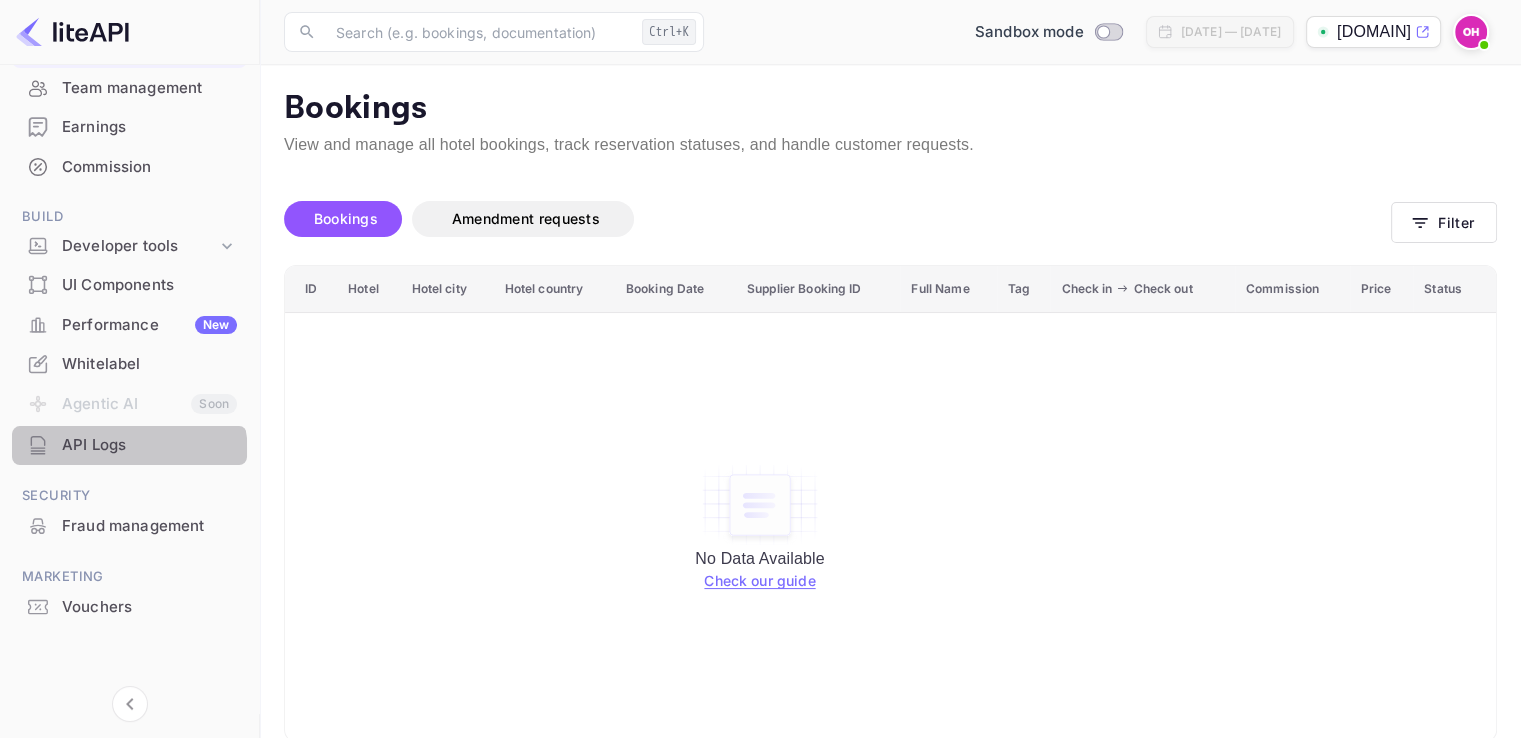 click on "API Logs" at bounding box center (149, 445) 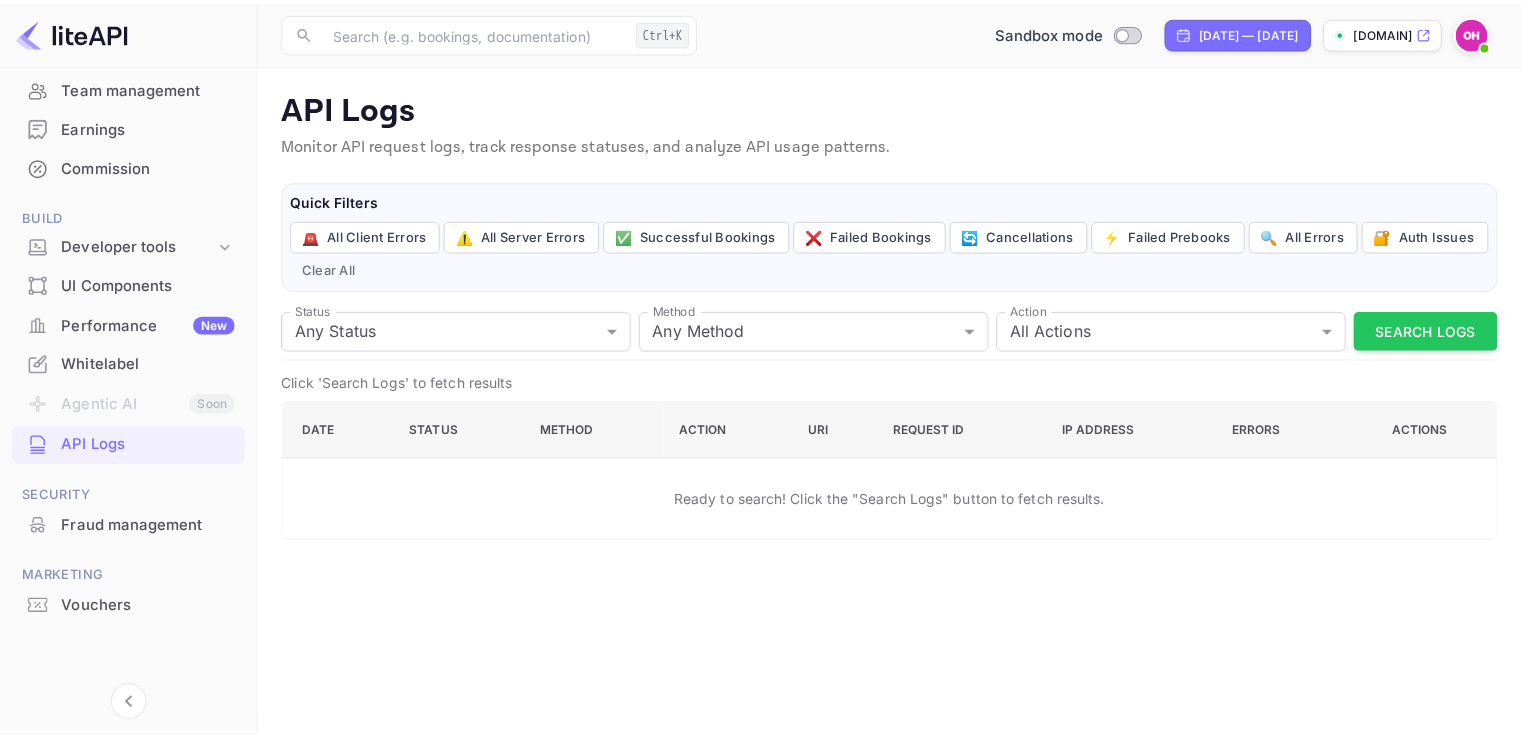 scroll, scrollTop: 0, scrollLeft: 0, axis: both 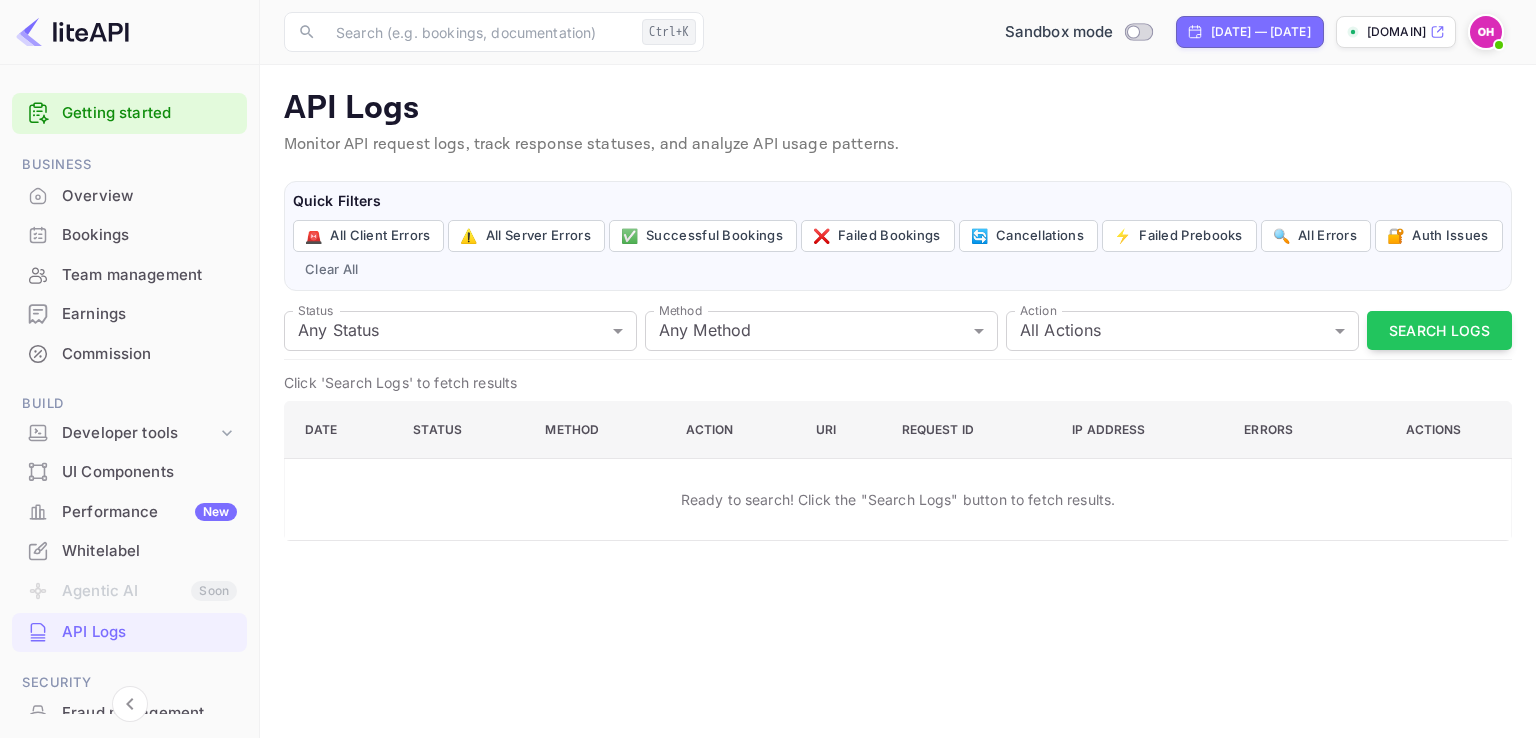 click on "omar-hamou-gnhi7.nuite..." at bounding box center (1396, 32) 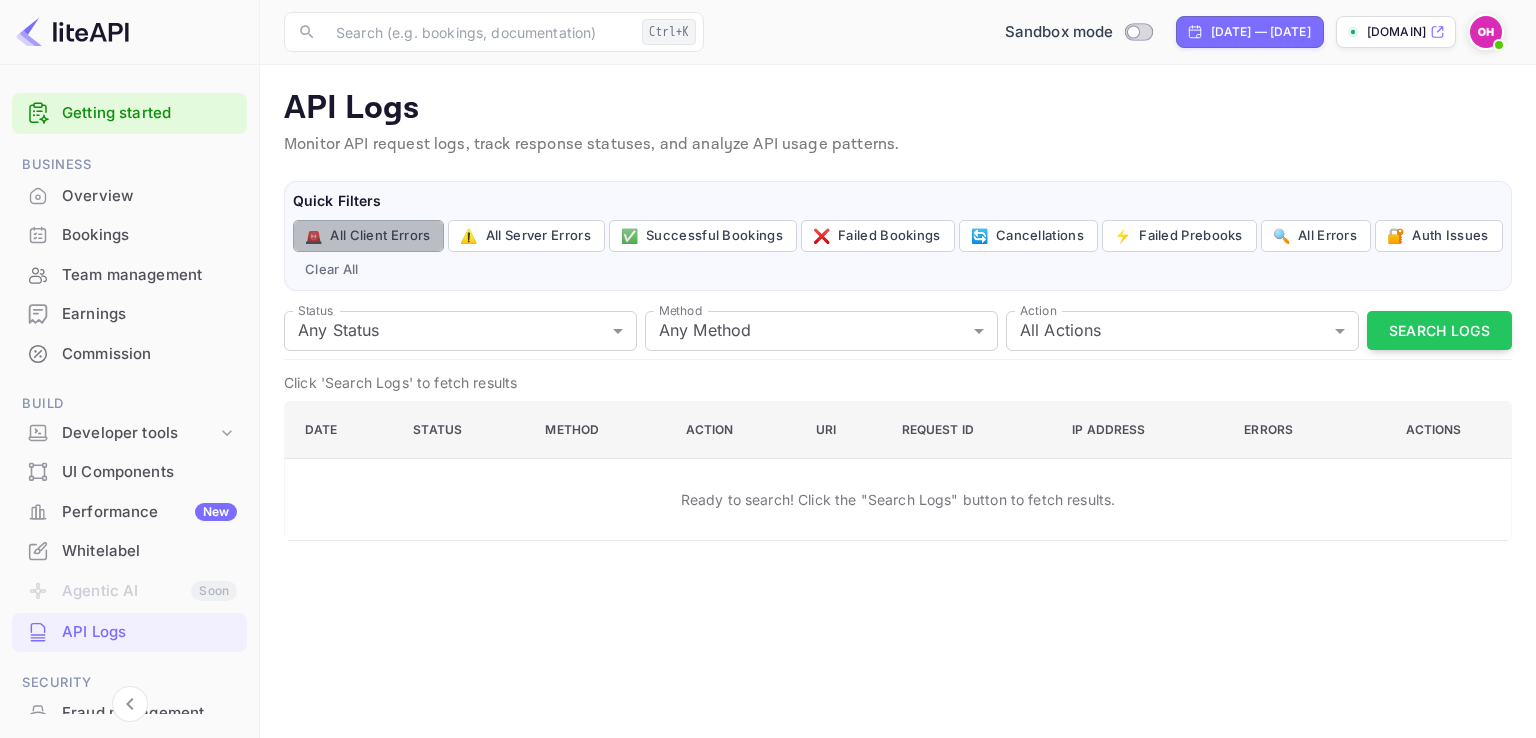 click on "🚨 All Client Errors" at bounding box center [368, 236] 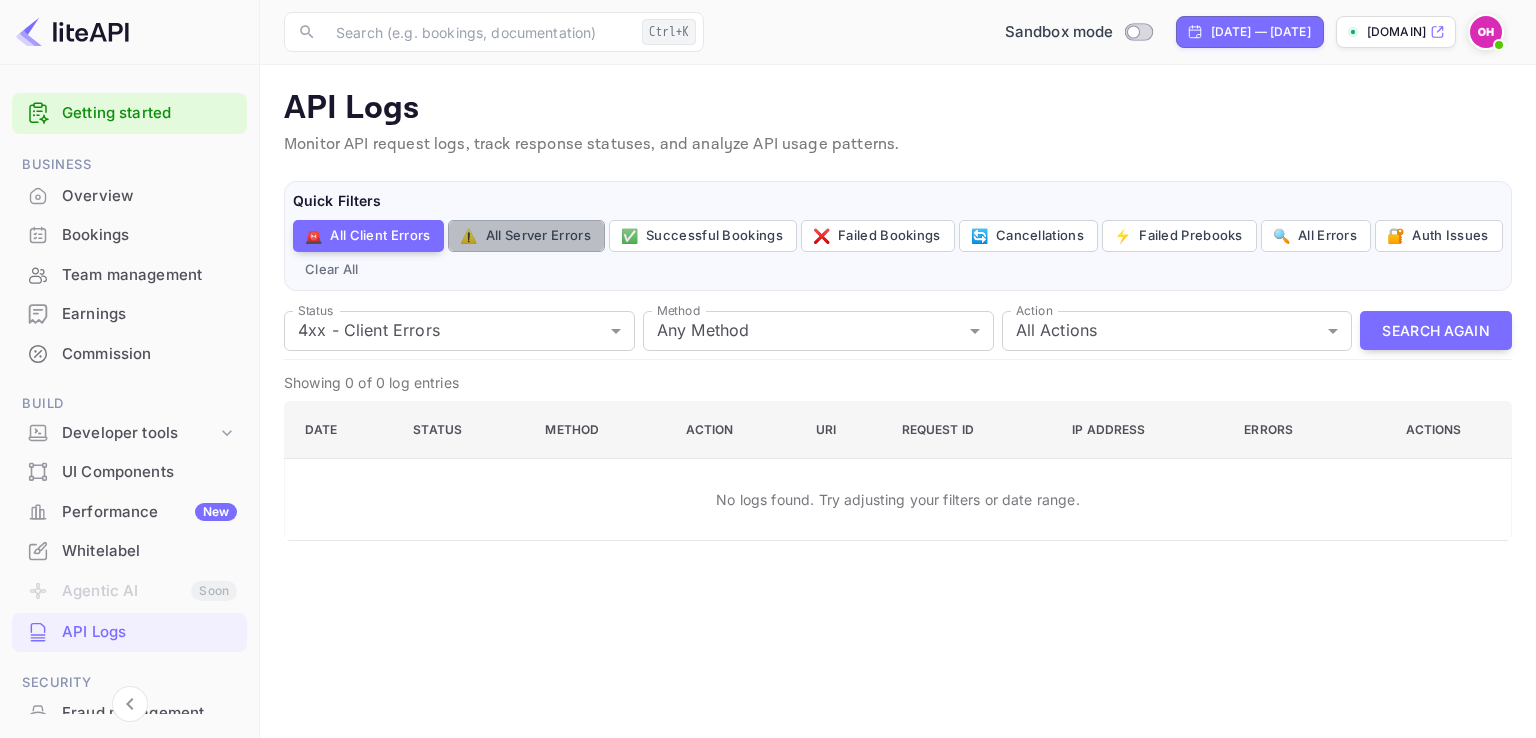click on "⚠️ All Server Errors" at bounding box center [526, 236] 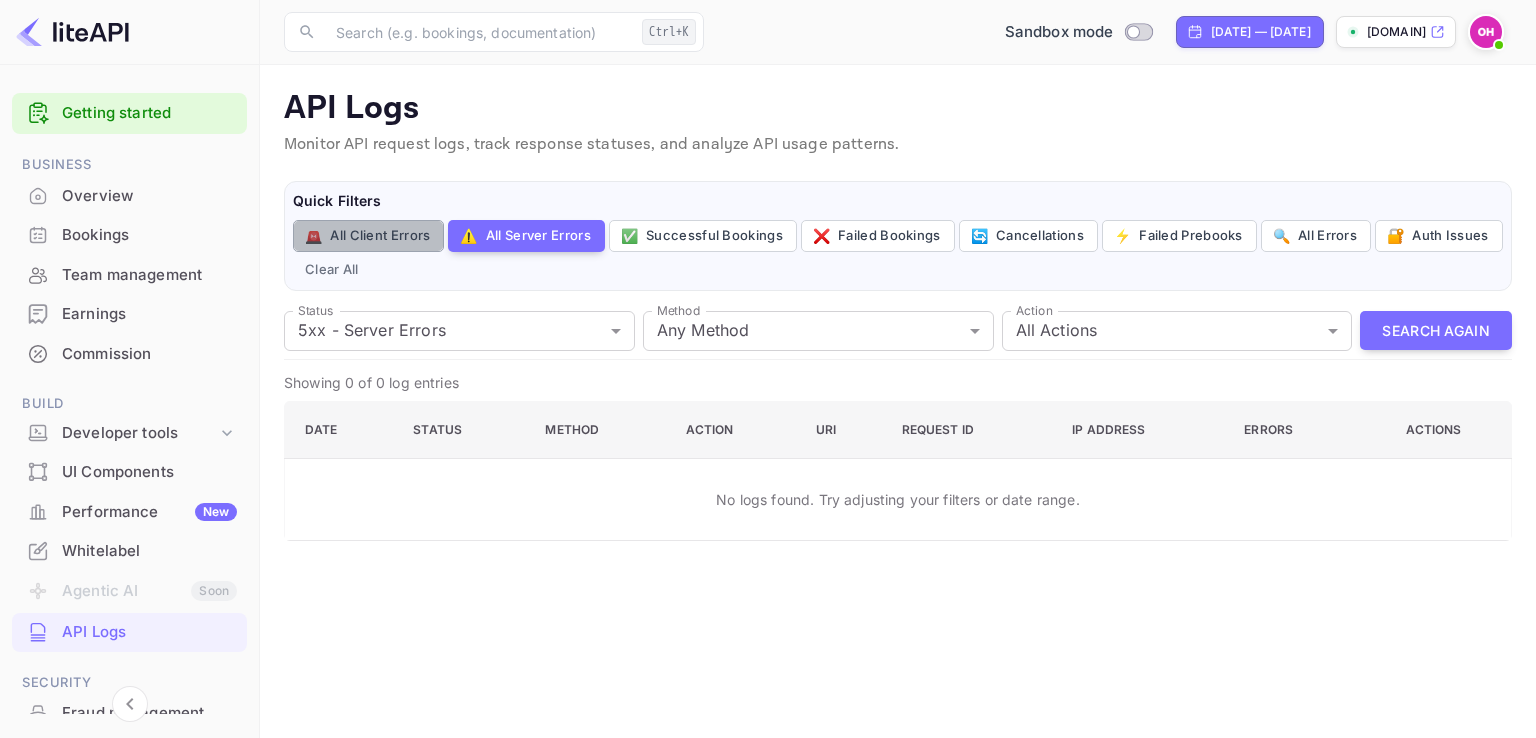 click on "🚨 All Client Errors" at bounding box center [368, 236] 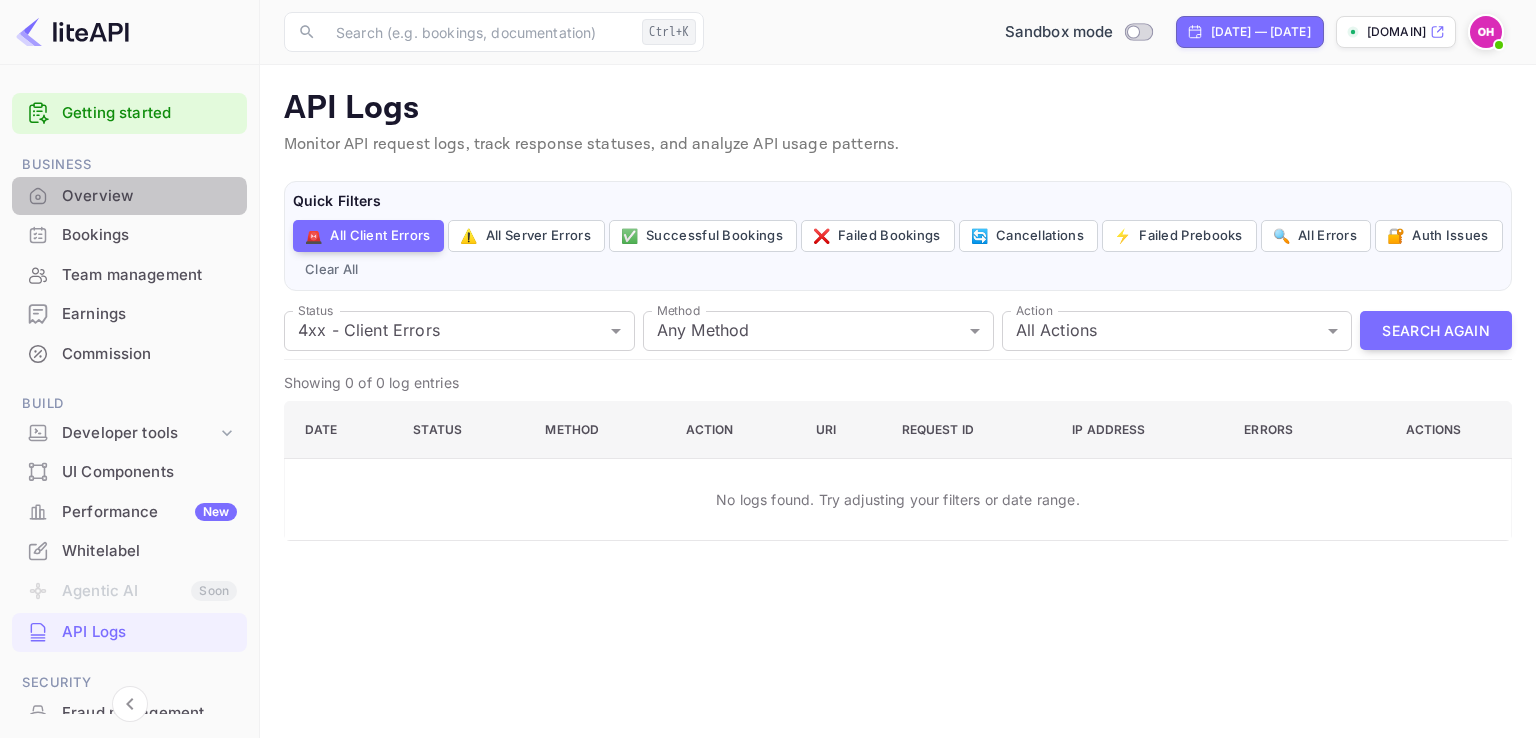 click on "Overview" at bounding box center [149, 196] 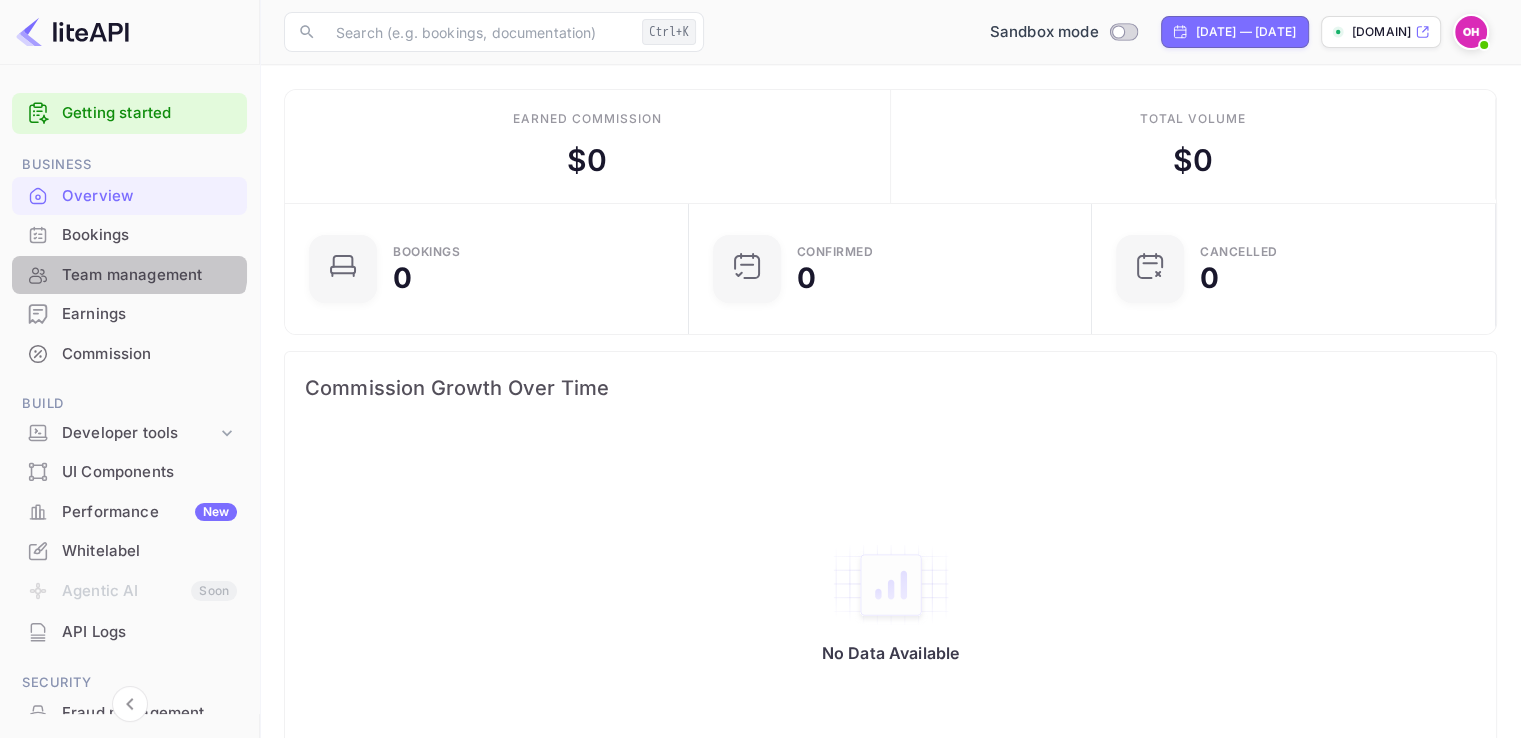 click on "Team management" at bounding box center [129, 275] 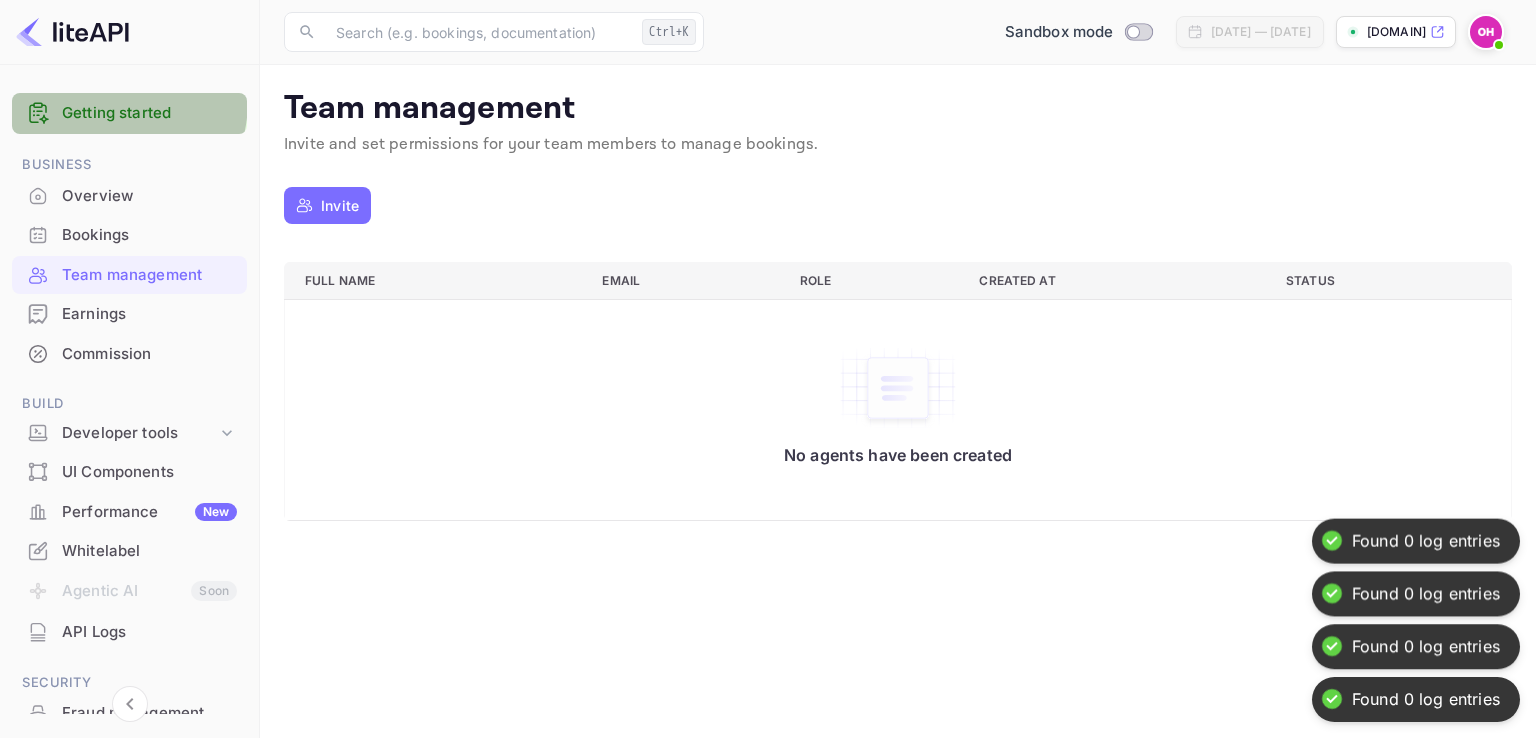 click on "Getting started" at bounding box center [129, 113] 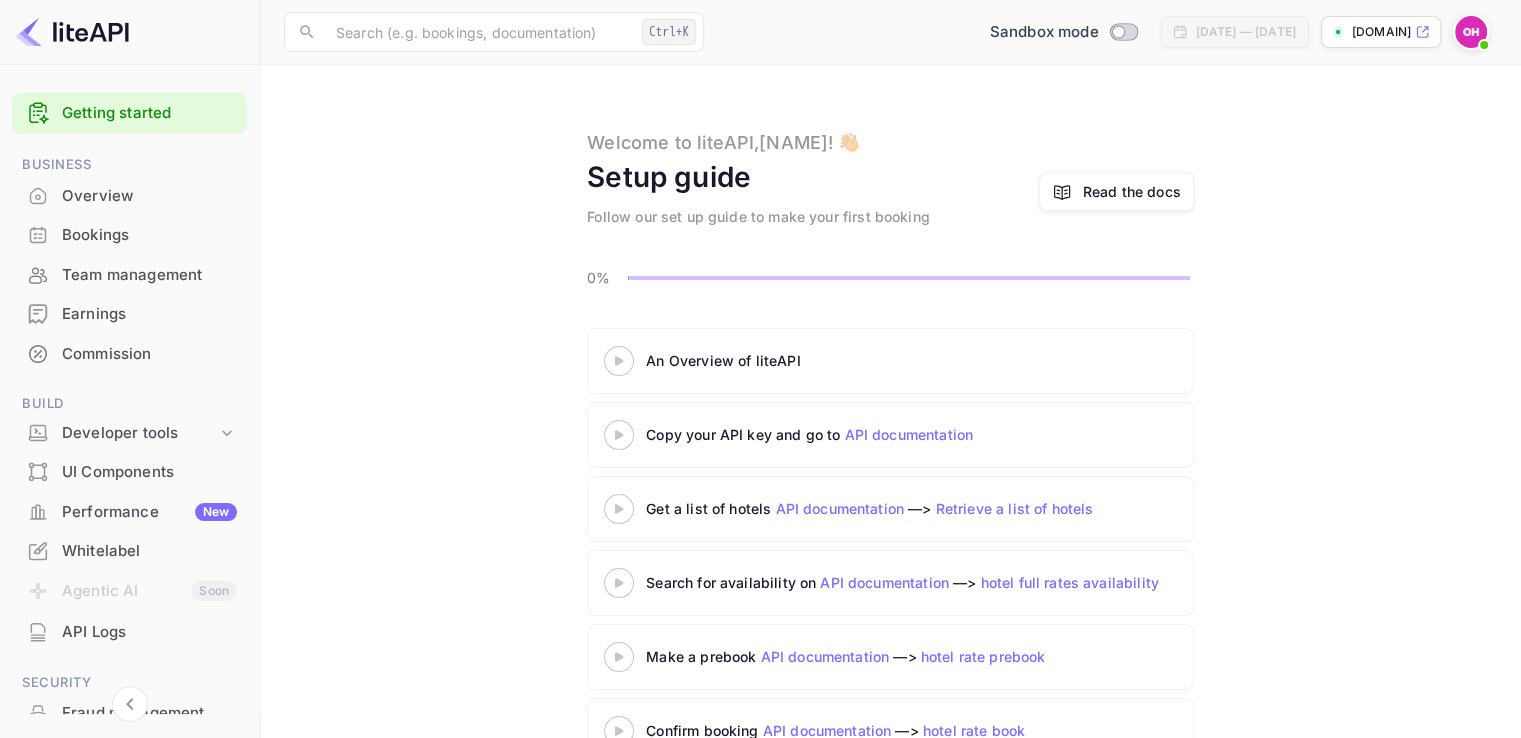click at bounding box center (72, 32) 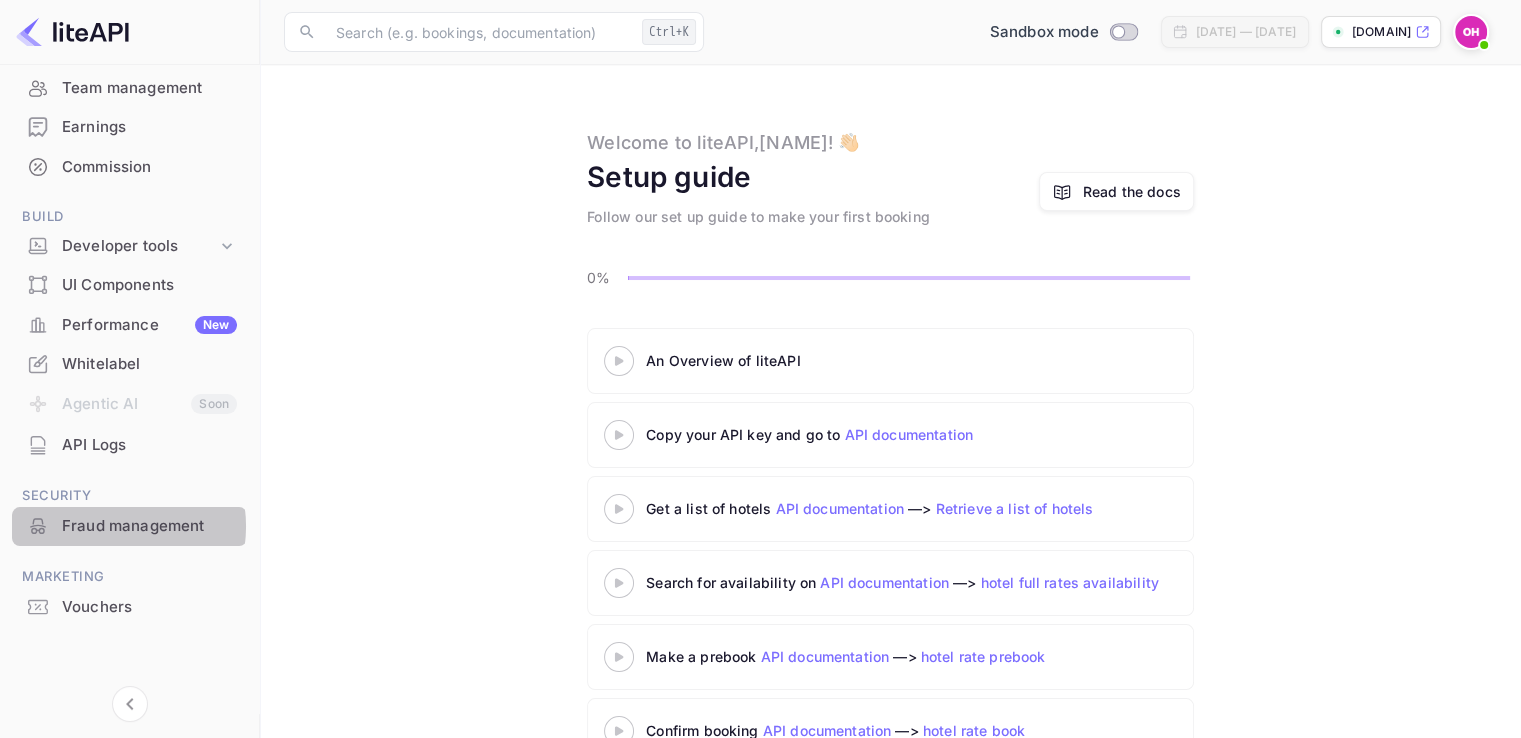 click on "Fraud management" at bounding box center [149, 526] 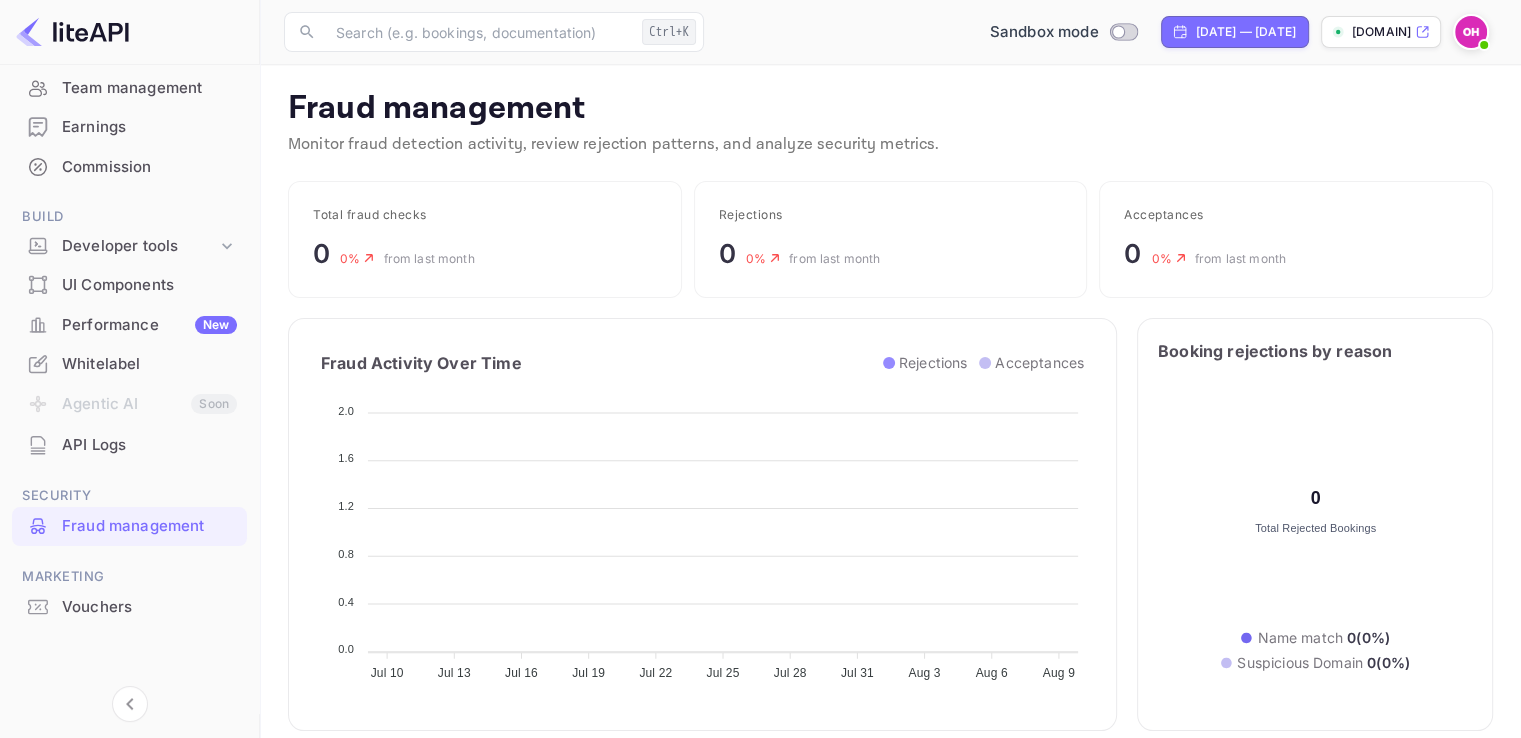 scroll, scrollTop: 16, scrollLeft: 16, axis: both 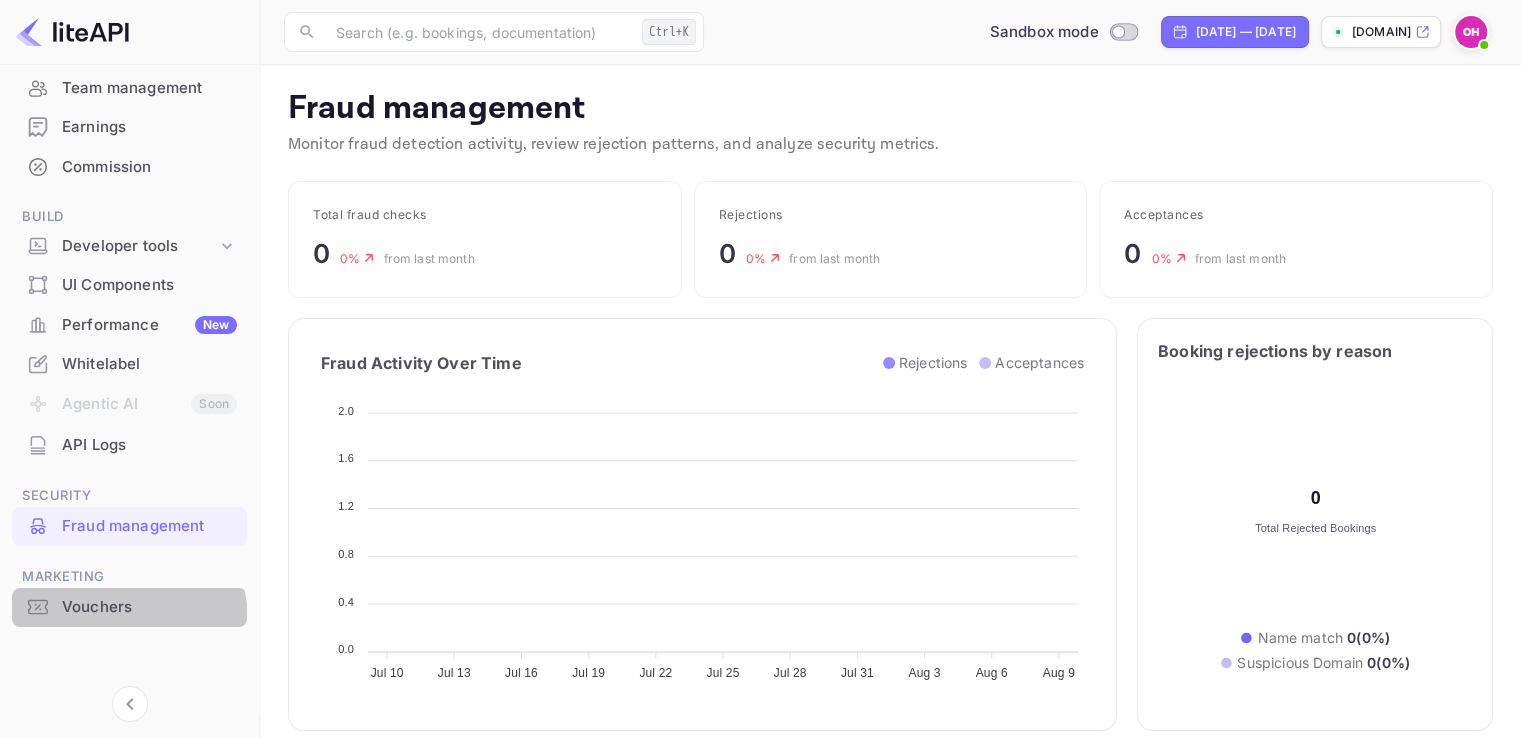 click on "Vouchers" at bounding box center [129, 607] 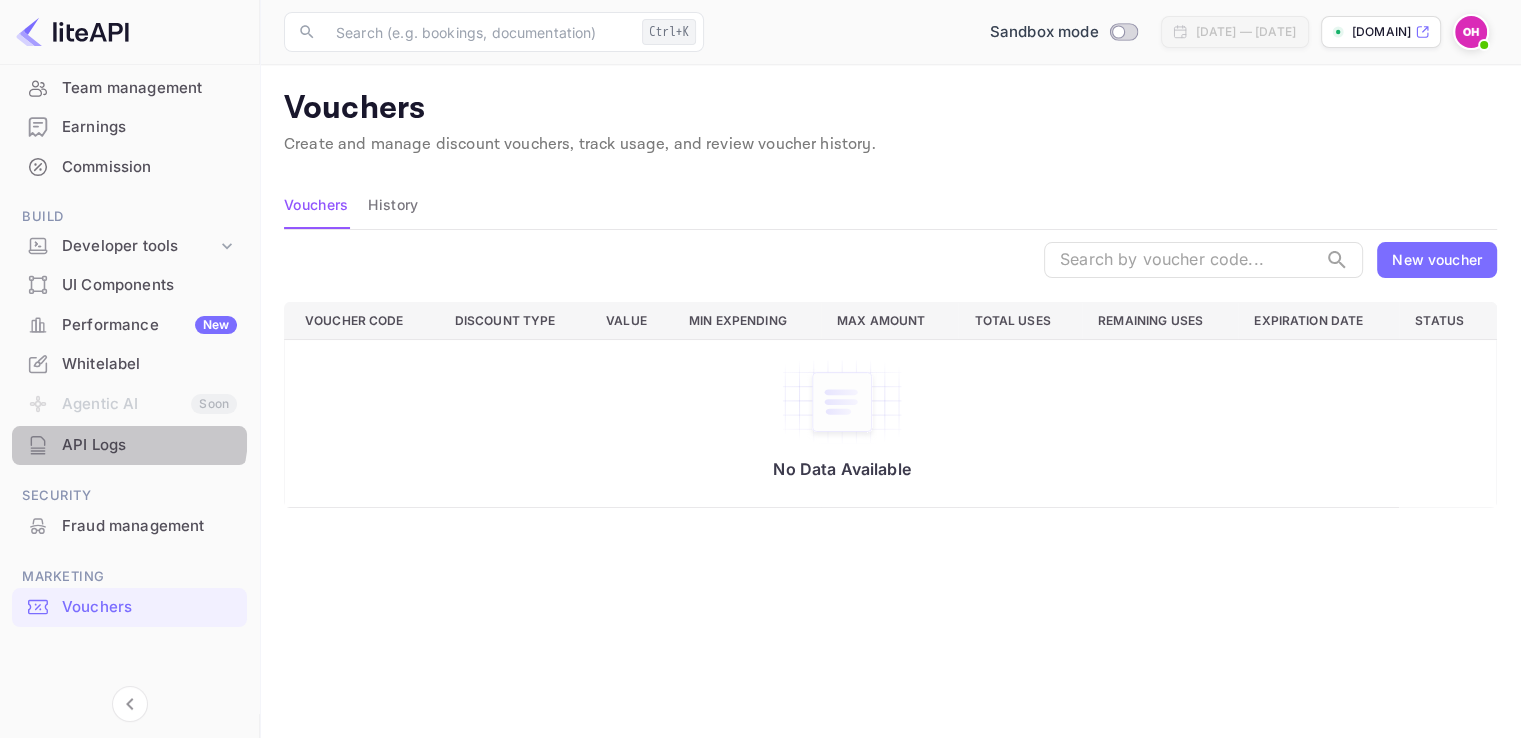 click on "API Logs" at bounding box center (149, 445) 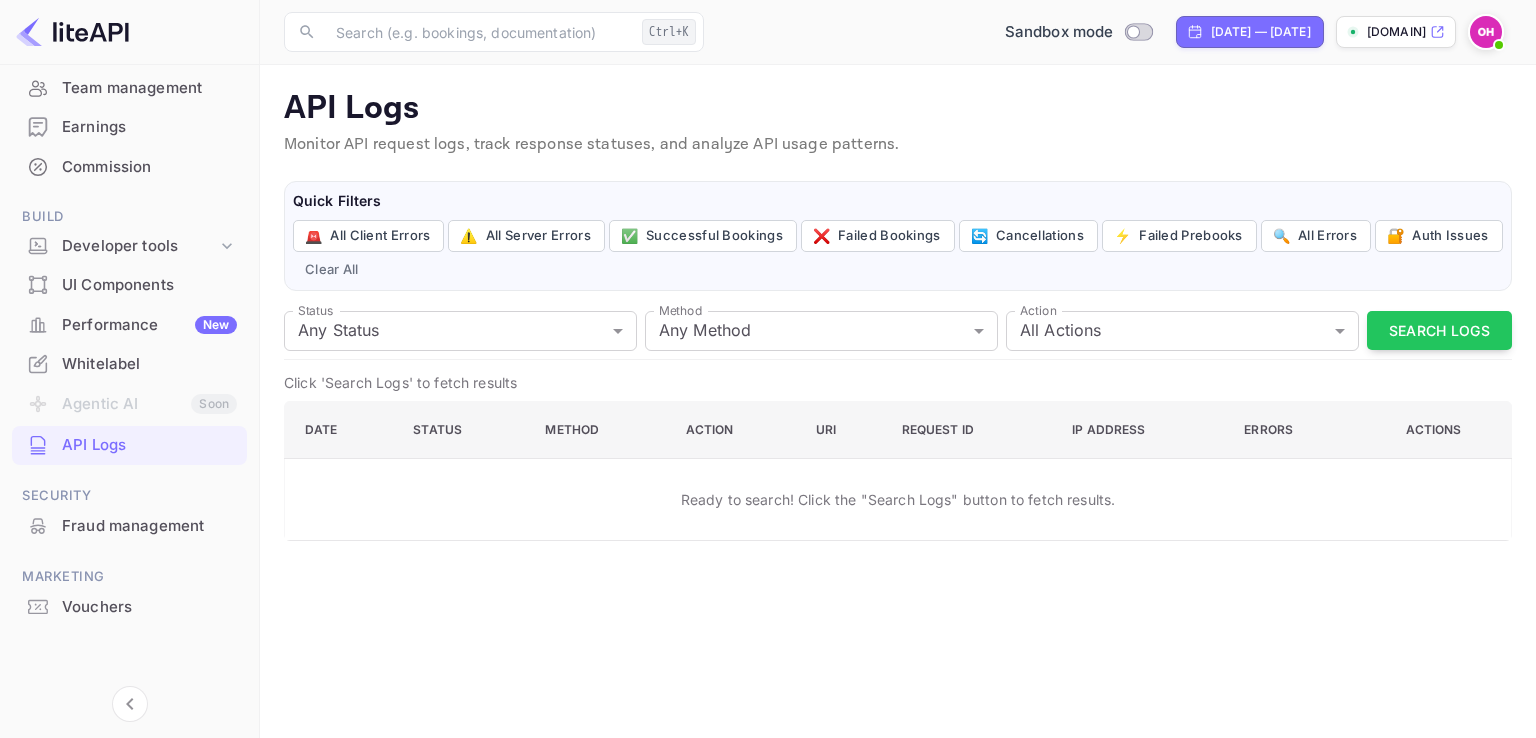 click on "Agentic AI Soon" at bounding box center (129, 405) 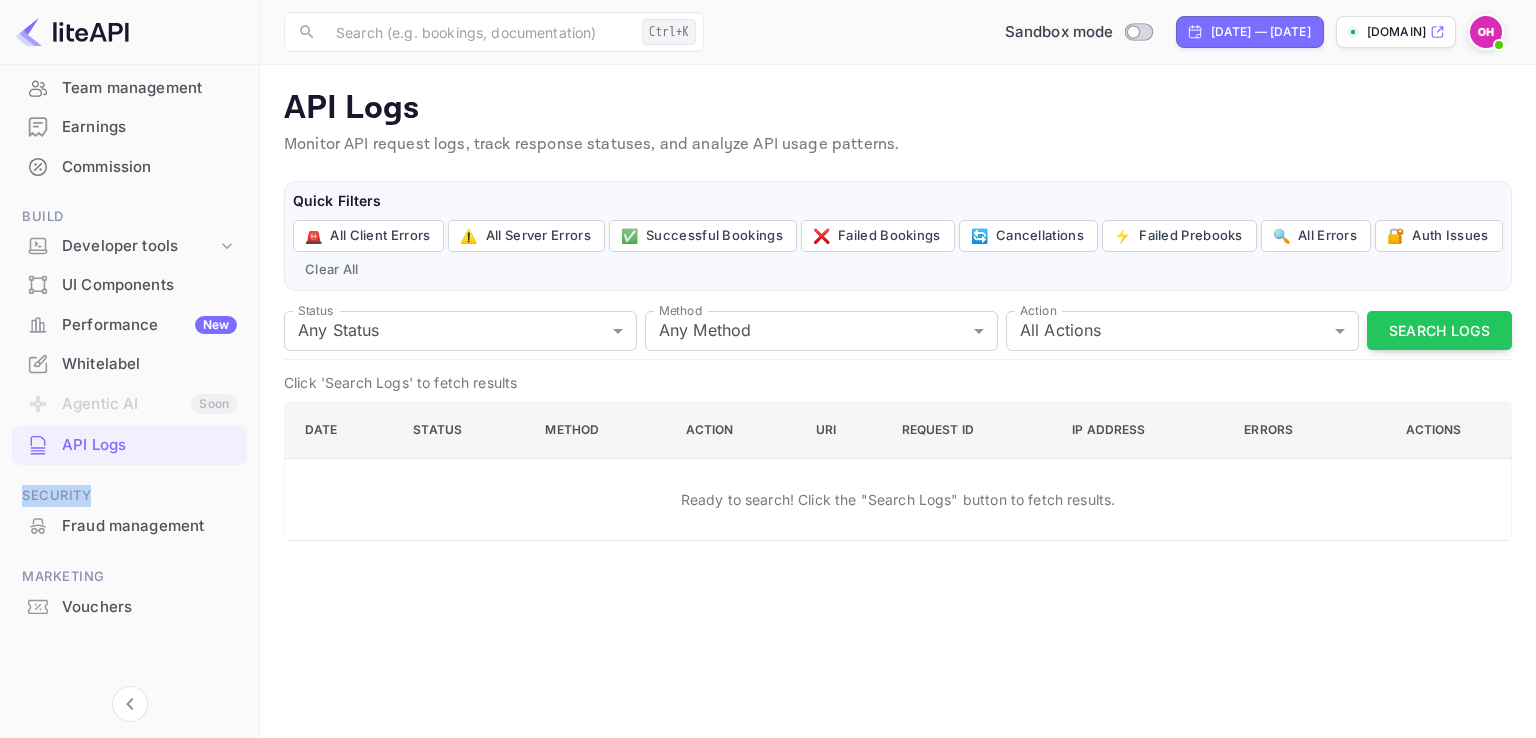 click on "Agentic AI Soon" at bounding box center [129, 405] 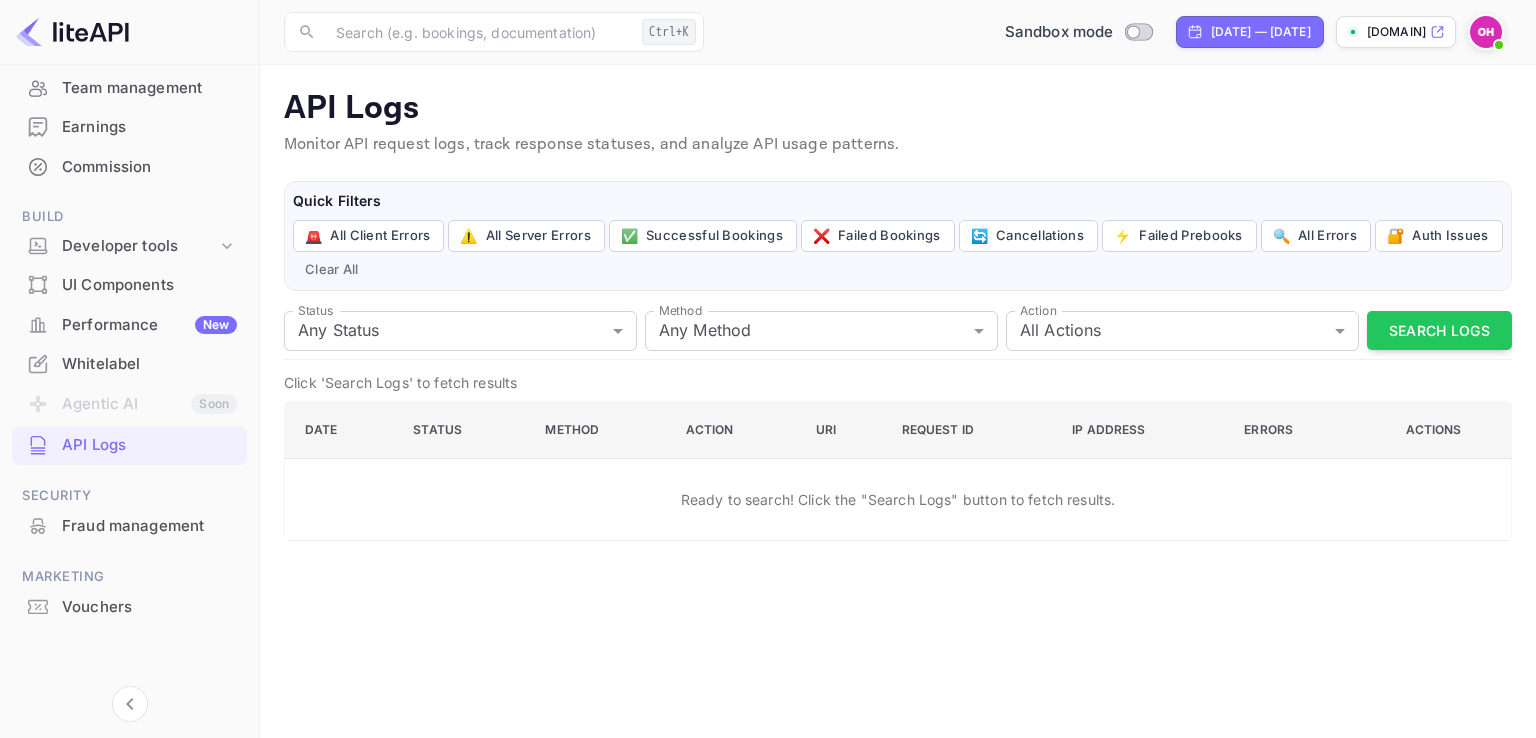 click on "Agentic AI Soon" at bounding box center [129, 405] 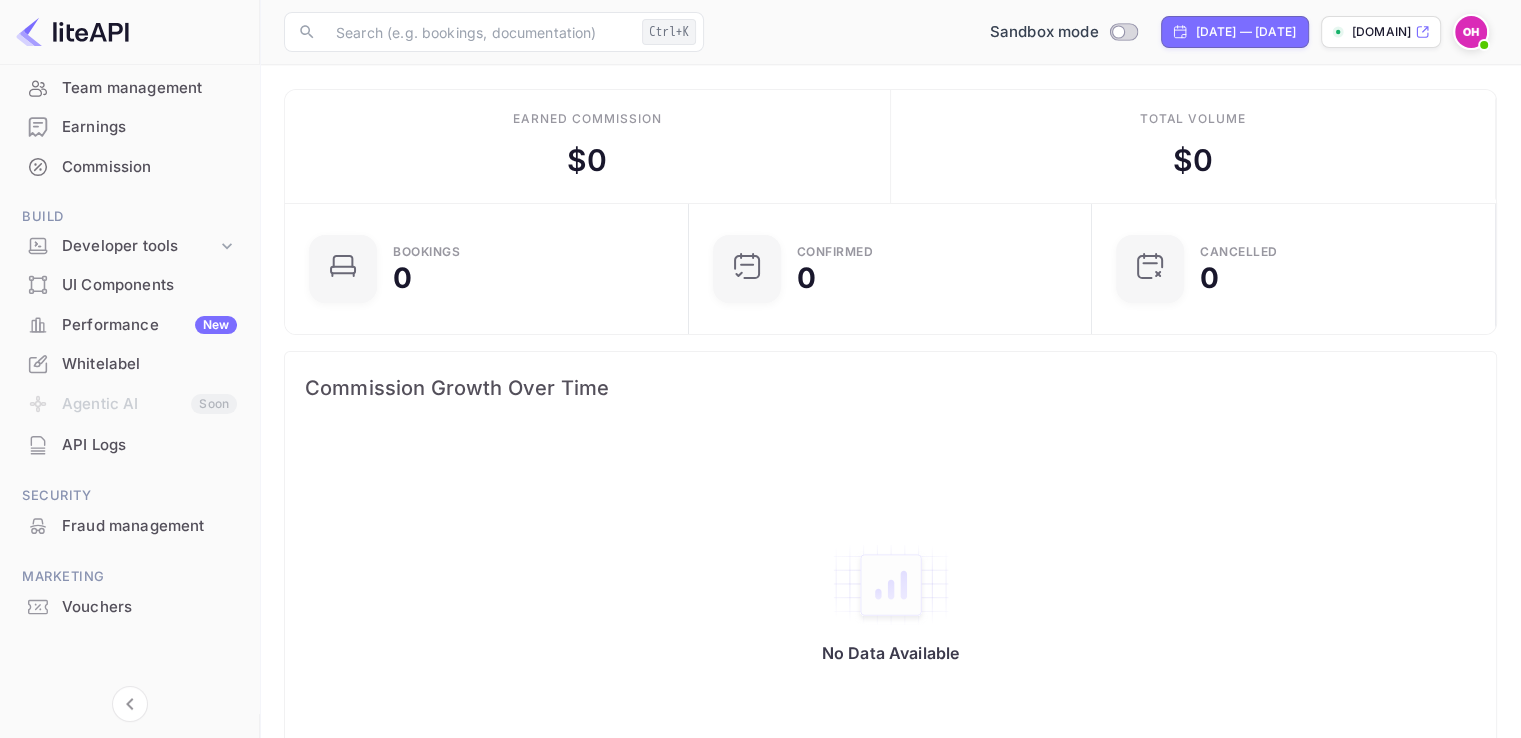 click at bounding box center (72, 32) 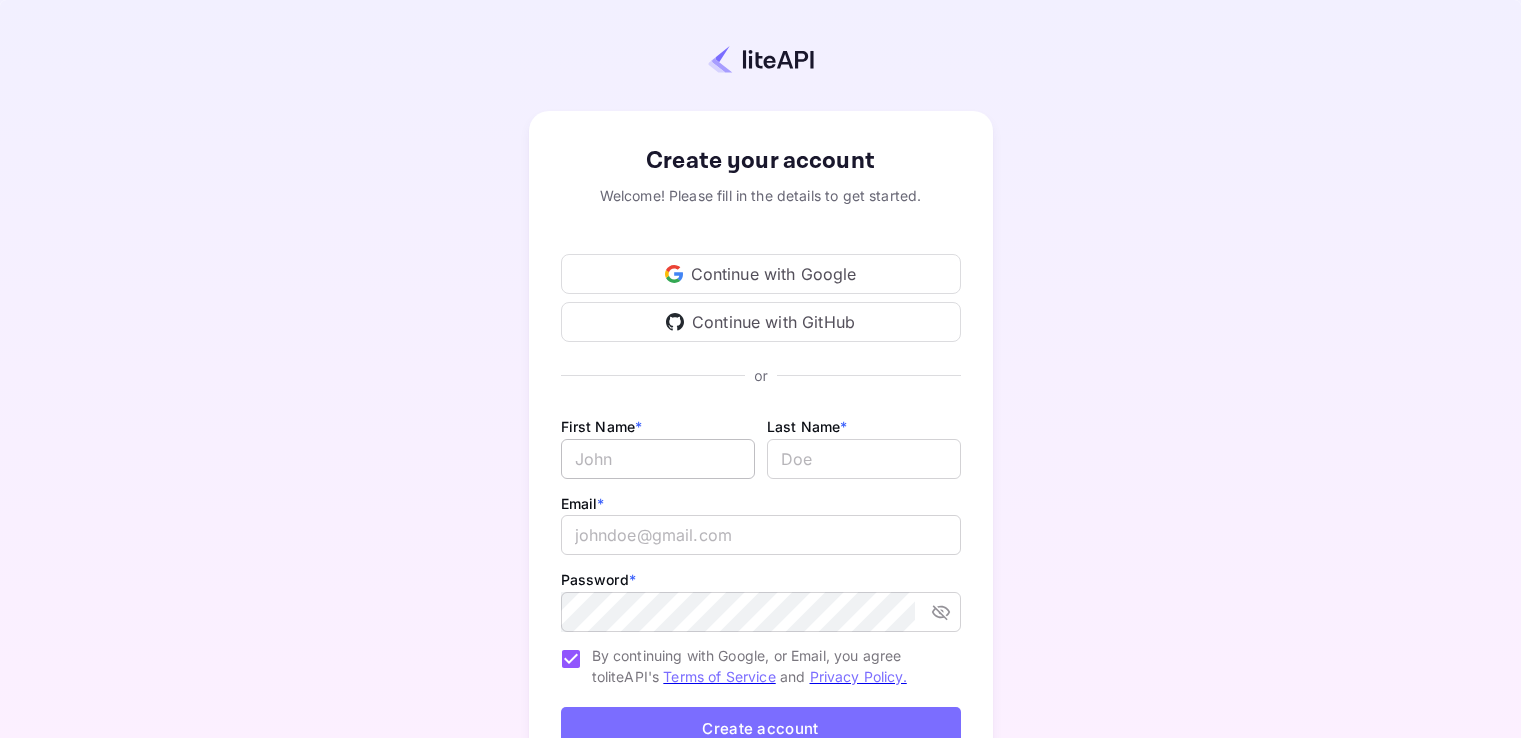 scroll, scrollTop: 0, scrollLeft: 0, axis: both 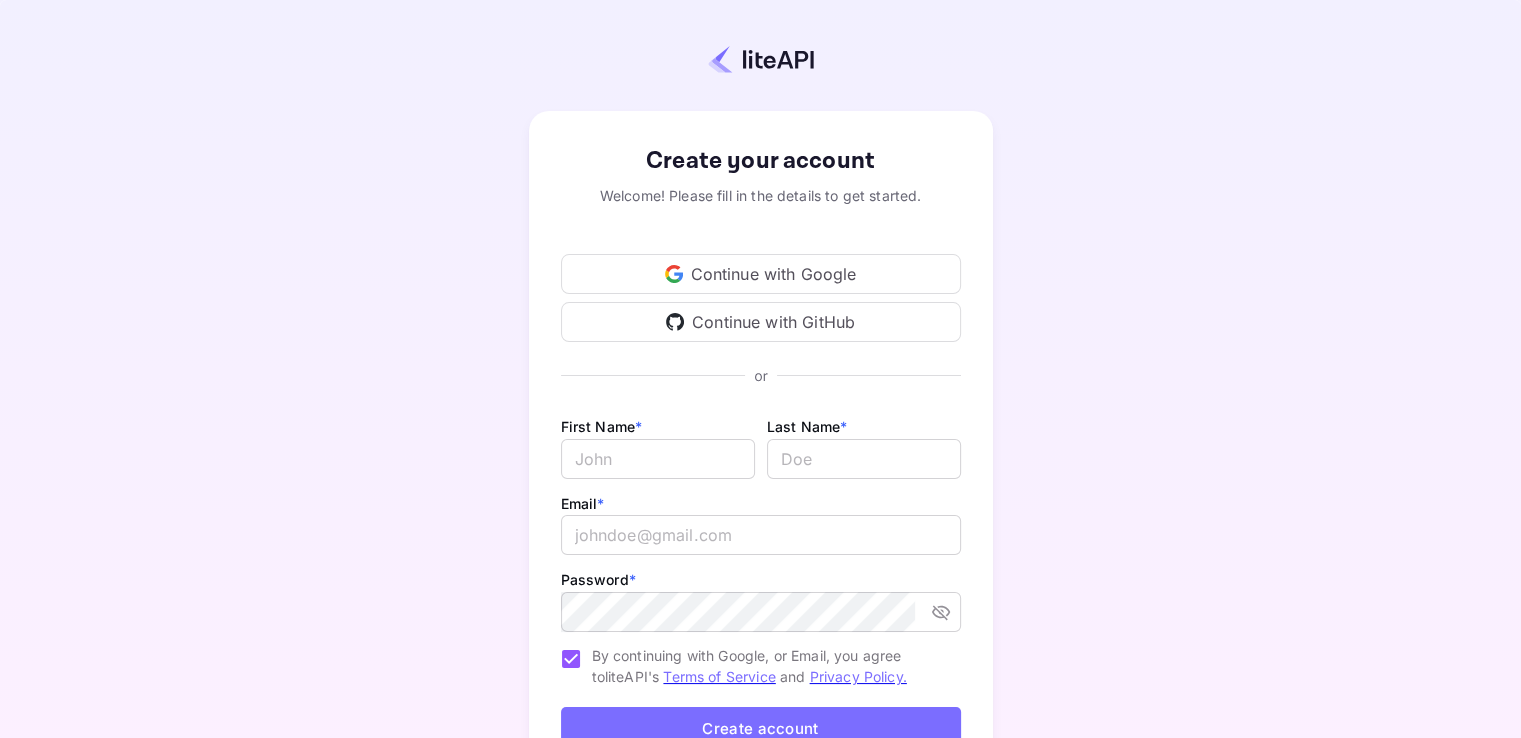 click on "Continue with Google" at bounding box center [761, 274] 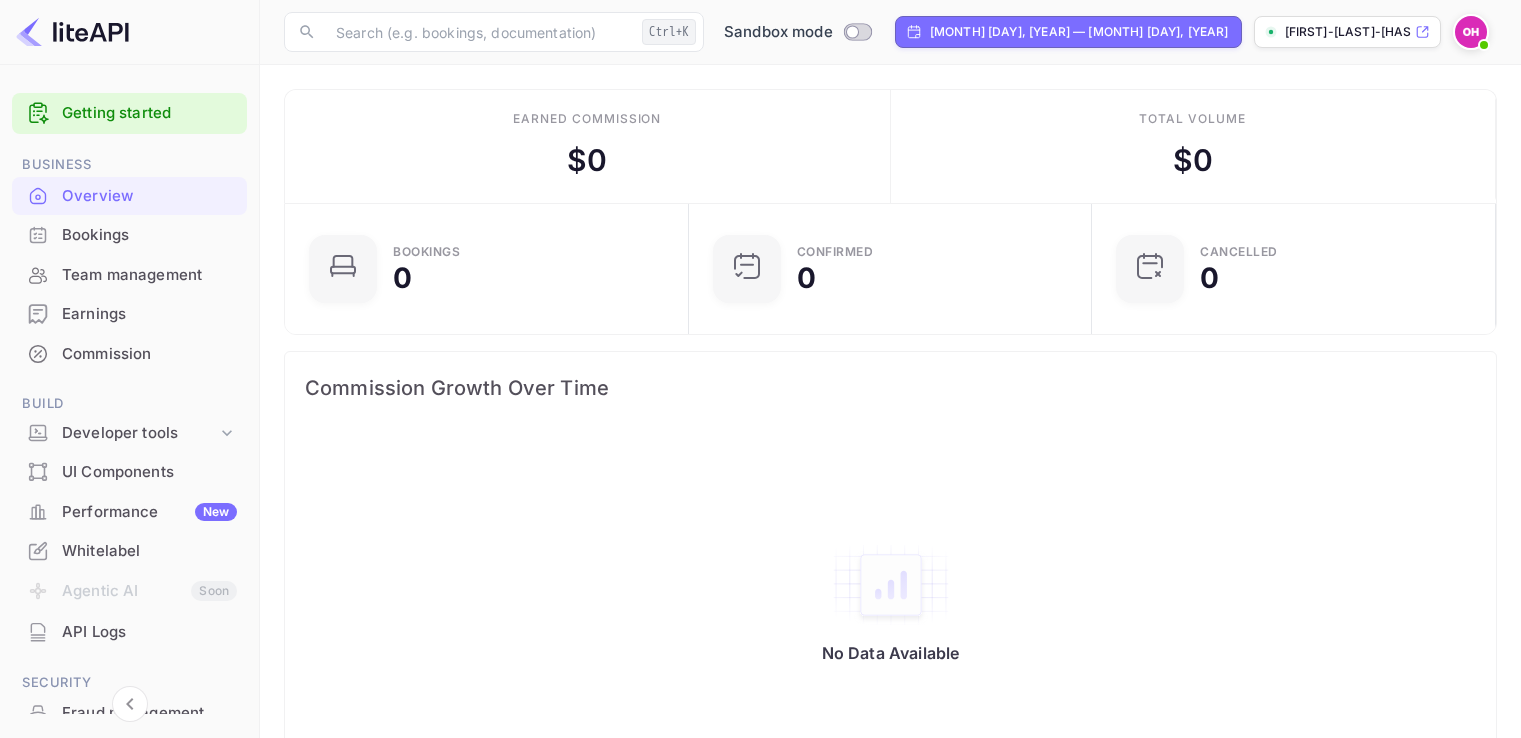 scroll, scrollTop: 0, scrollLeft: 0, axis: both 